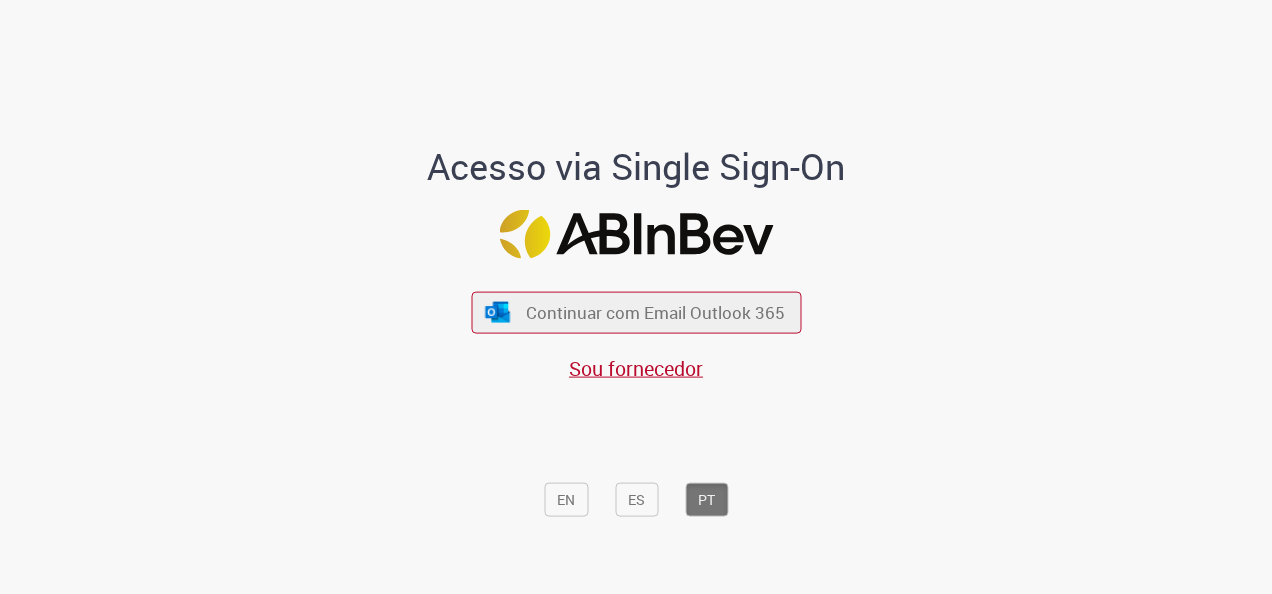 scroll, scrollTop: 0, scrollLeft: 0, axis: both 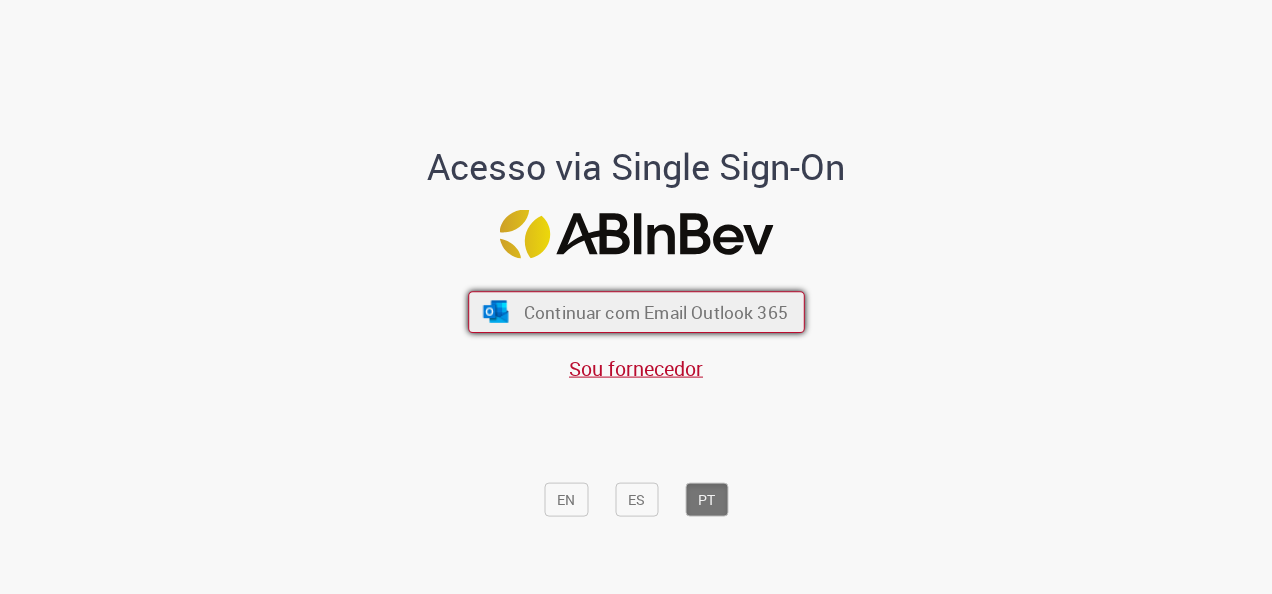 click on "Continuar com Email Outlook 365" at bounding box center [655, 312] 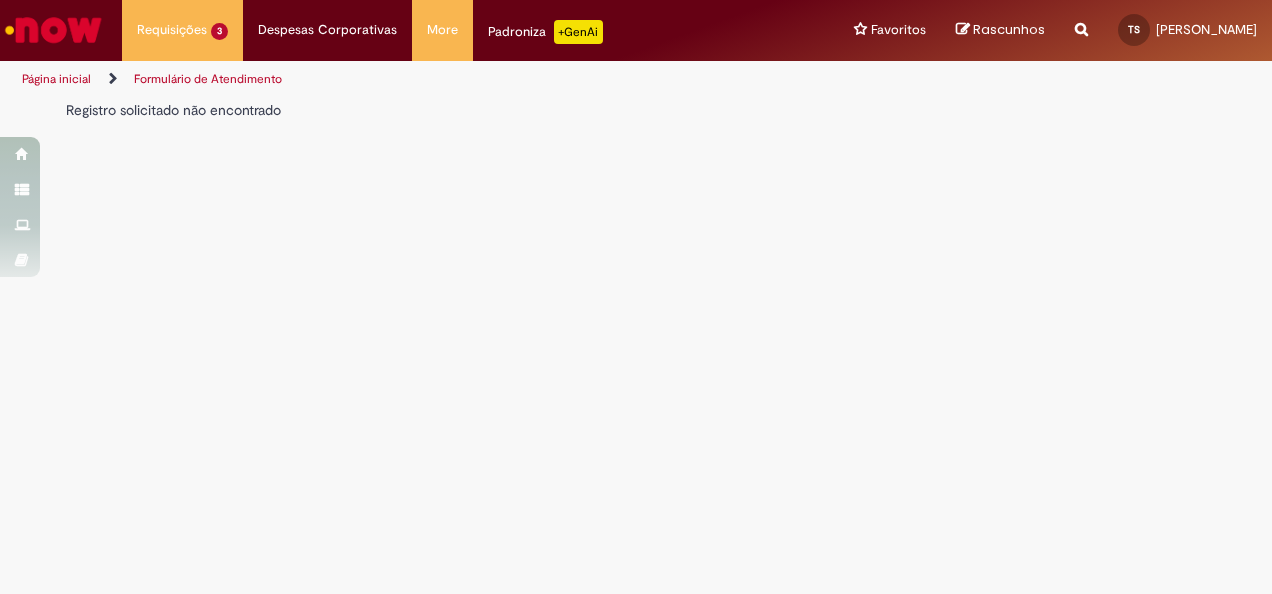 scroll, scrollTop: 0, scrollLeft: 0, axis: both 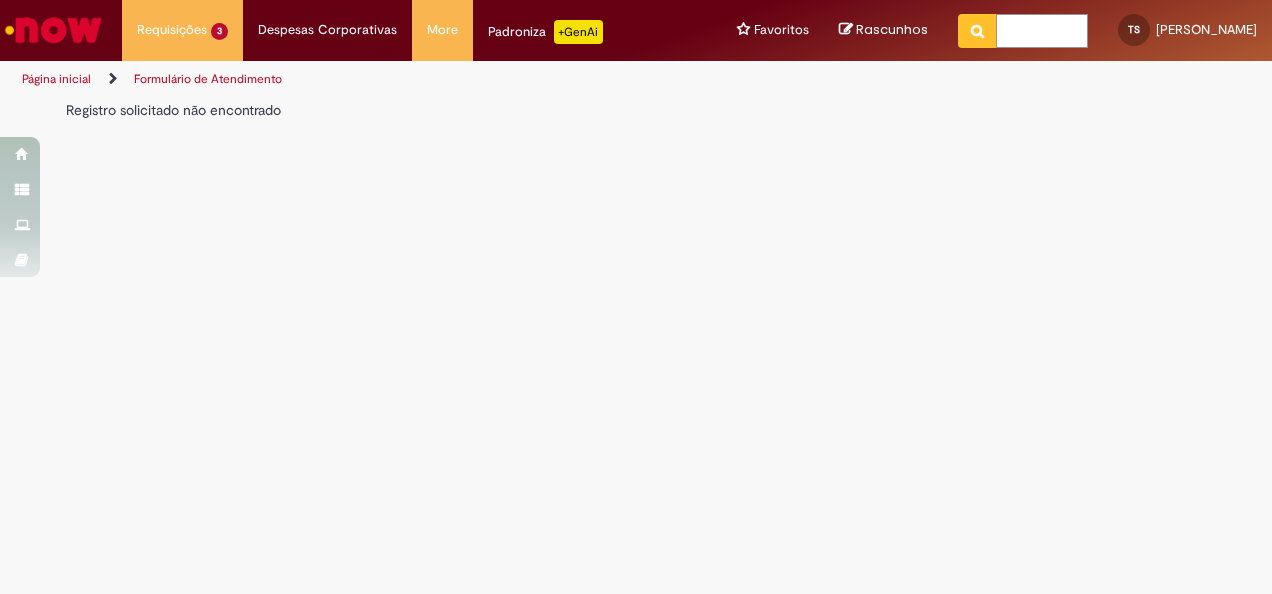 click at bounding box center (1042, 31) 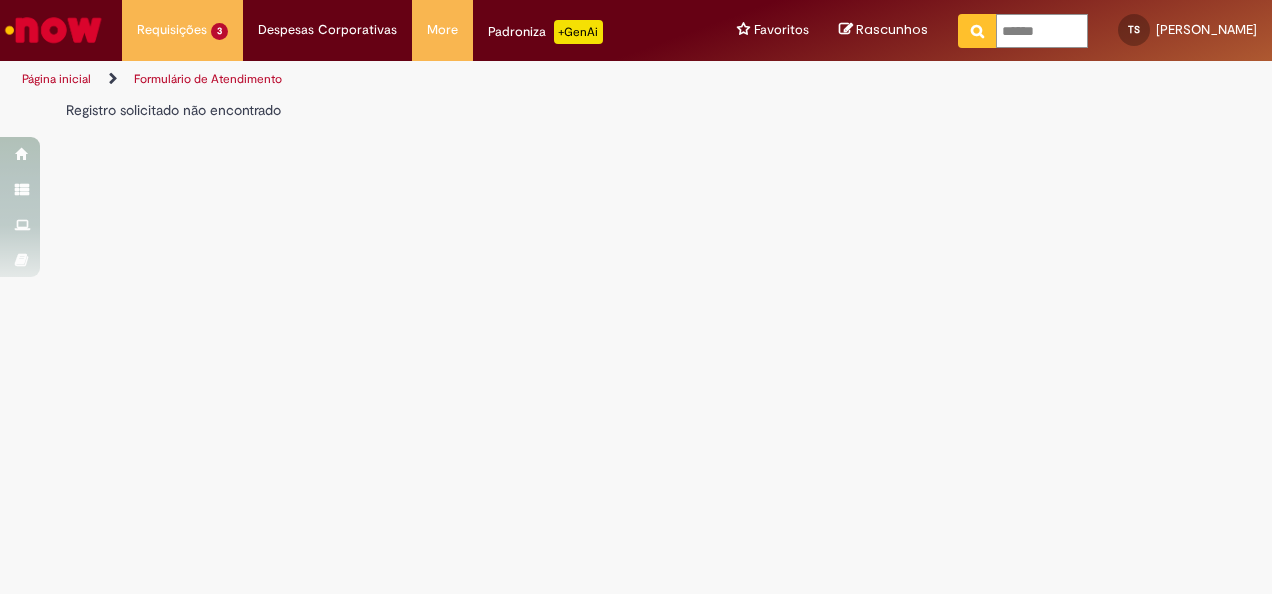 type on "*******" 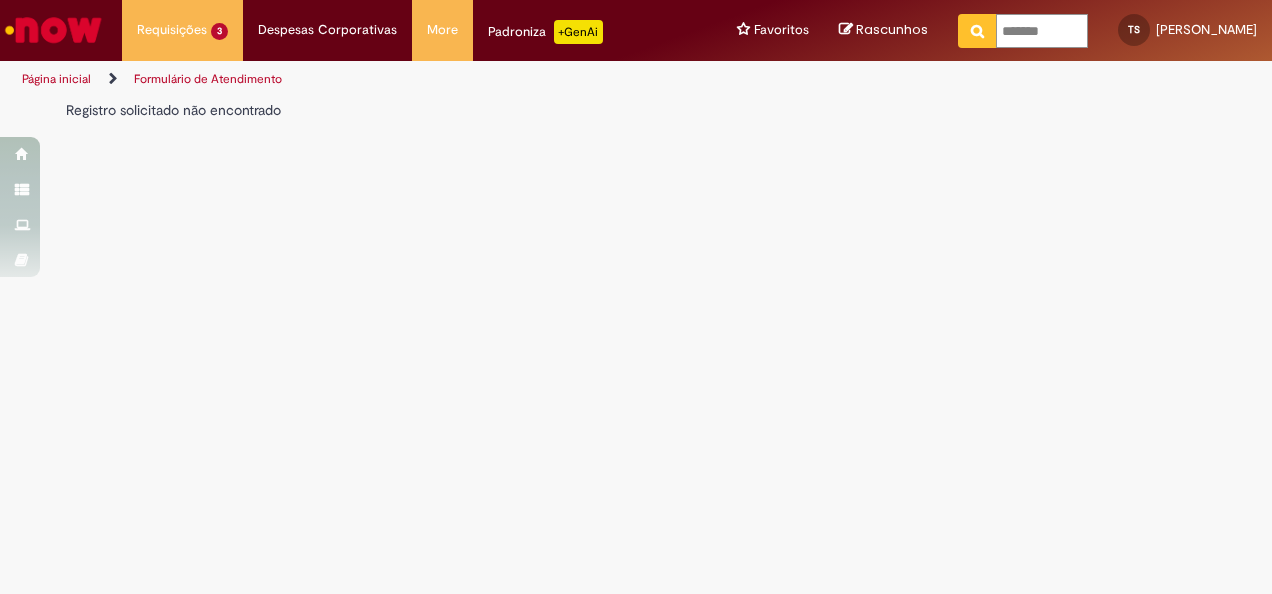 click at bounding box center (977, 31) 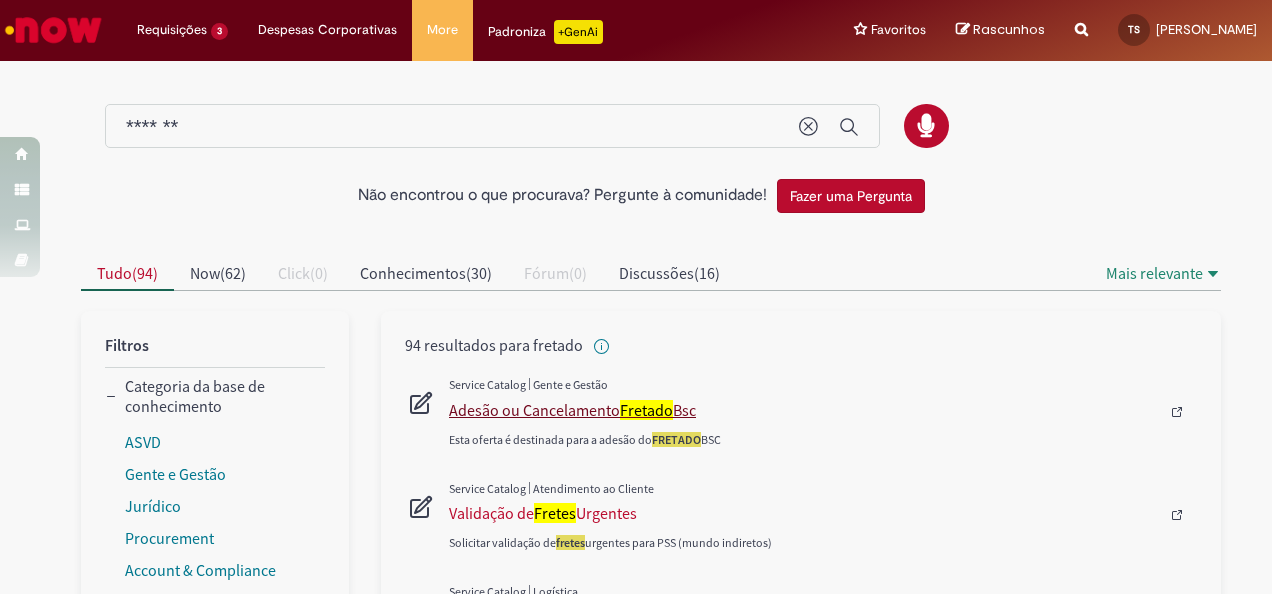 click on "Adesão ou Cancelamento  Fretado  Bsc" at bounding box center [804, 410] 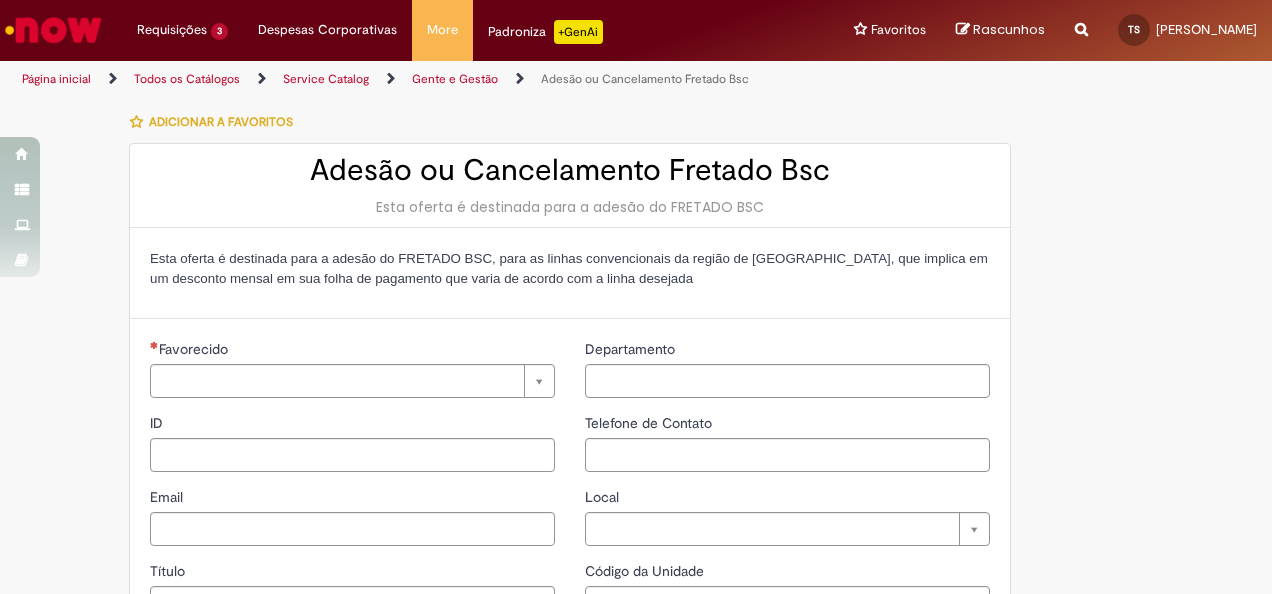 type on "**********" 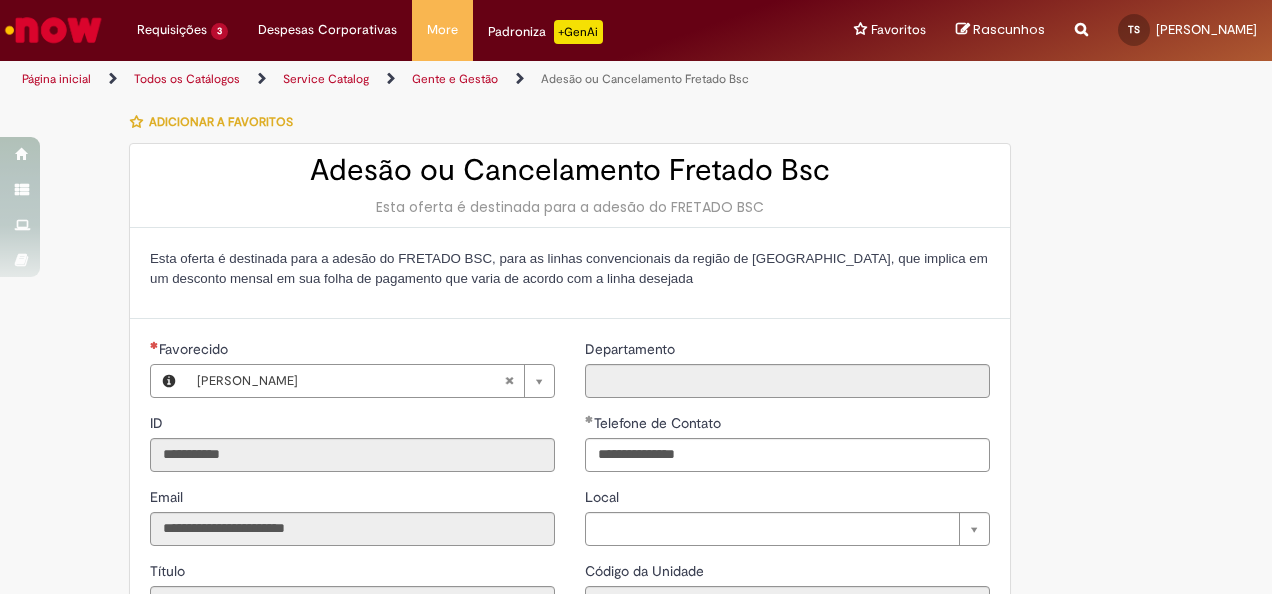 type on "**********" 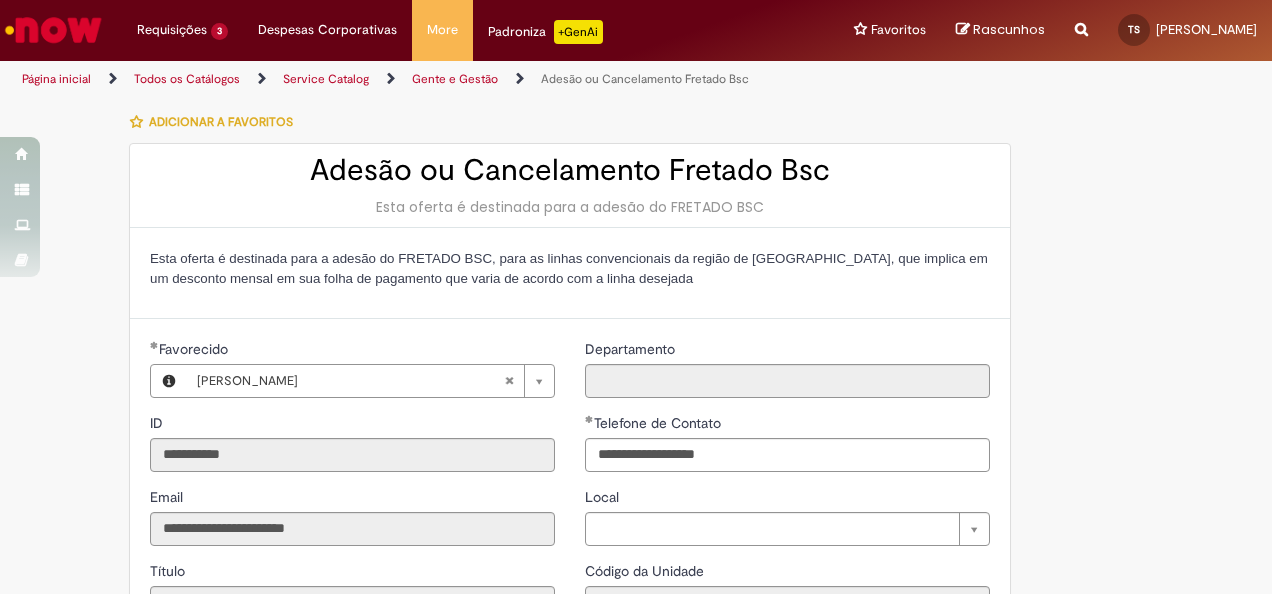 type 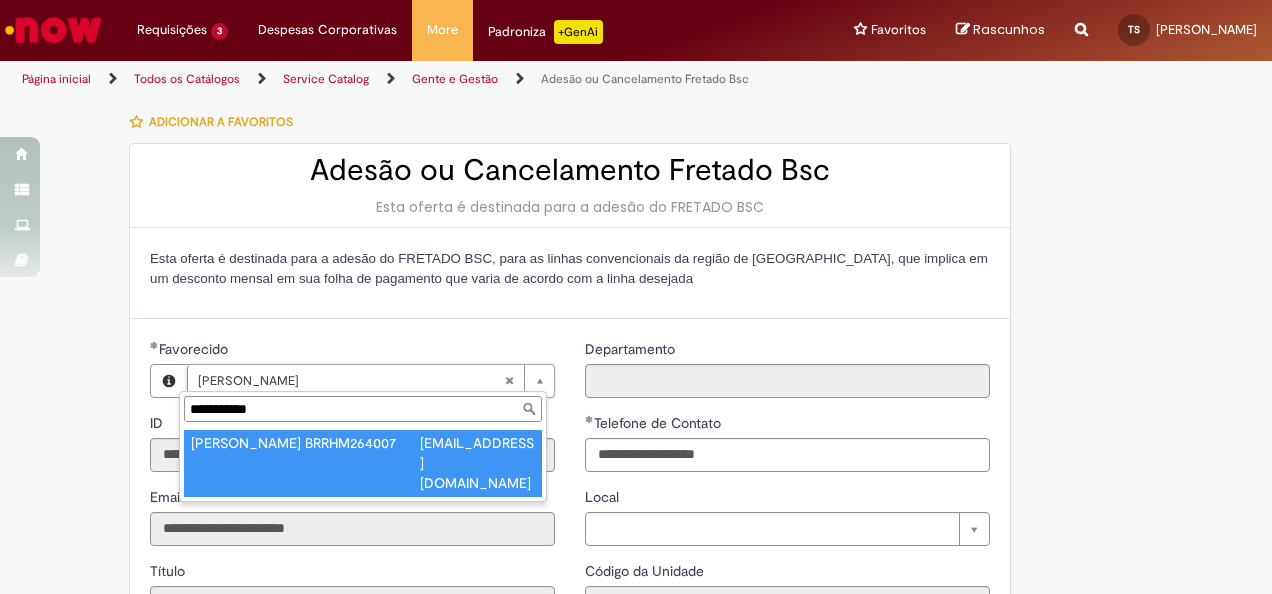type on "**********" 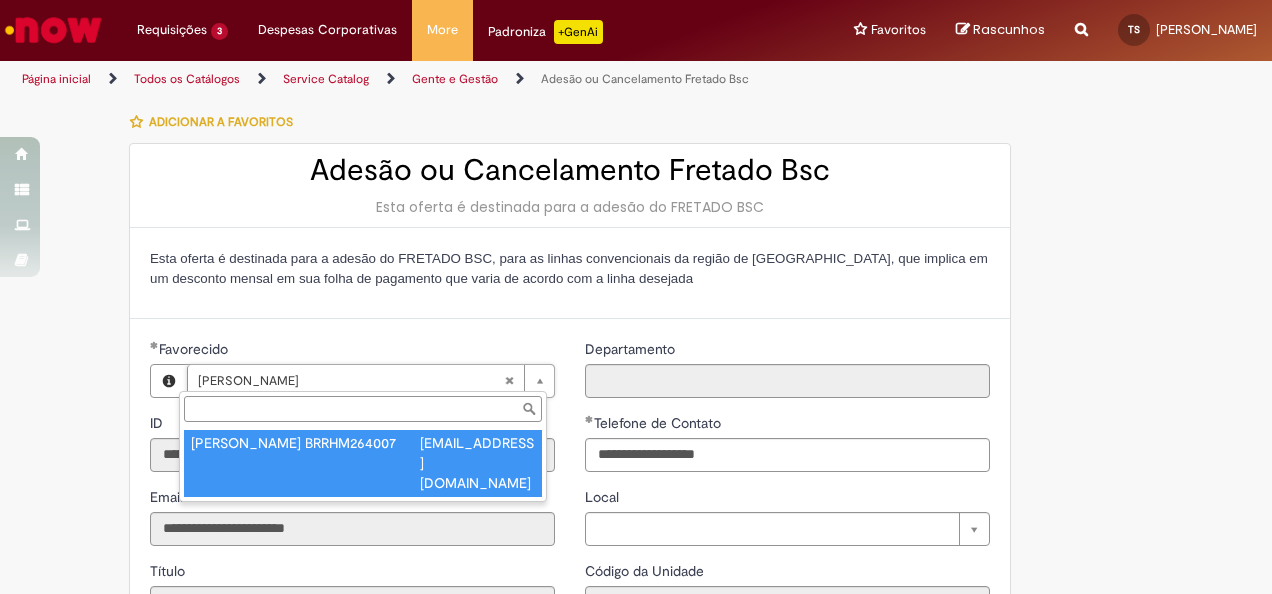 type on "**********" 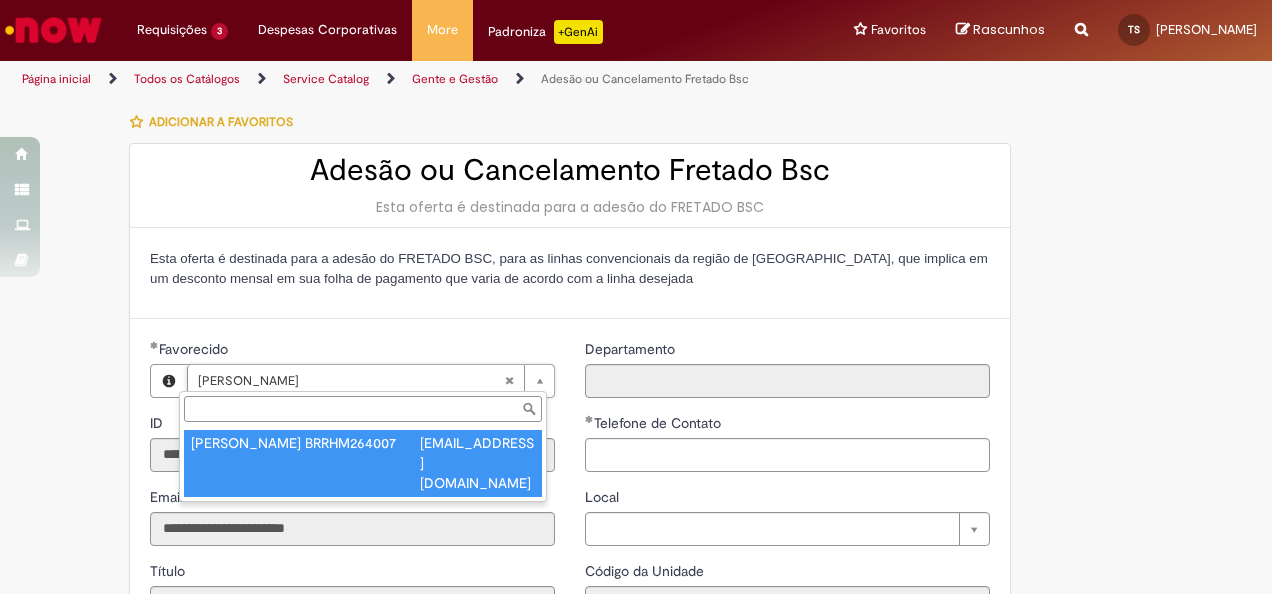 scroll, scrollTop: 0, scrollLeft: 114, axis: horizontal 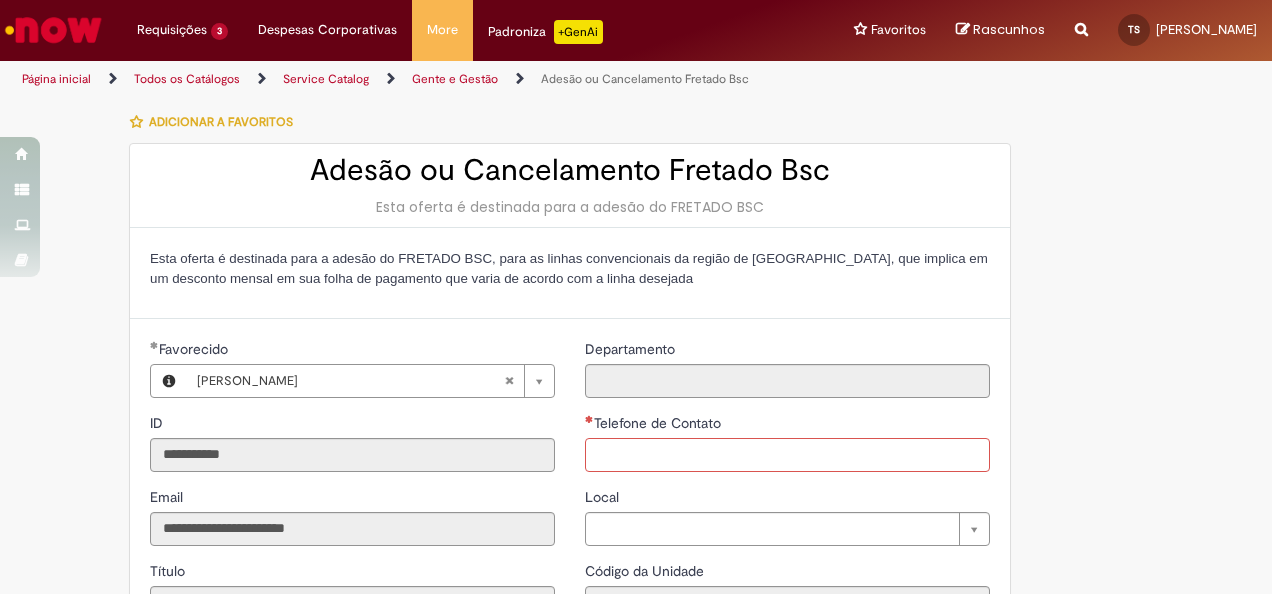 click on "Telefone de Contato" at bounding box center (787, 455) 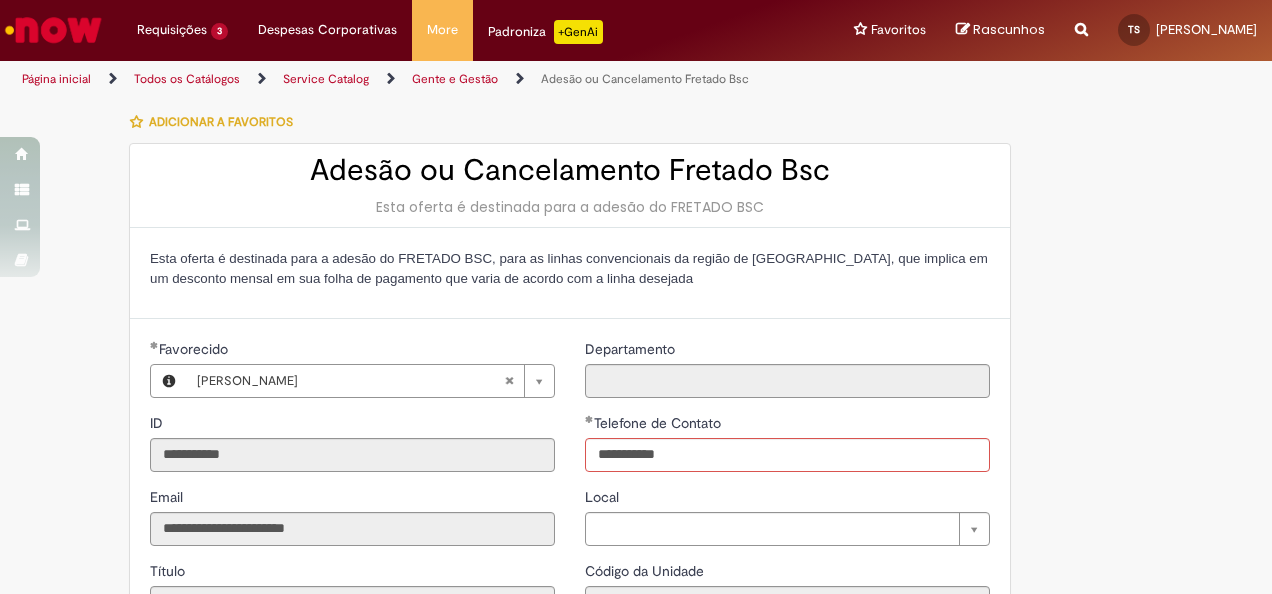 type on "**********" 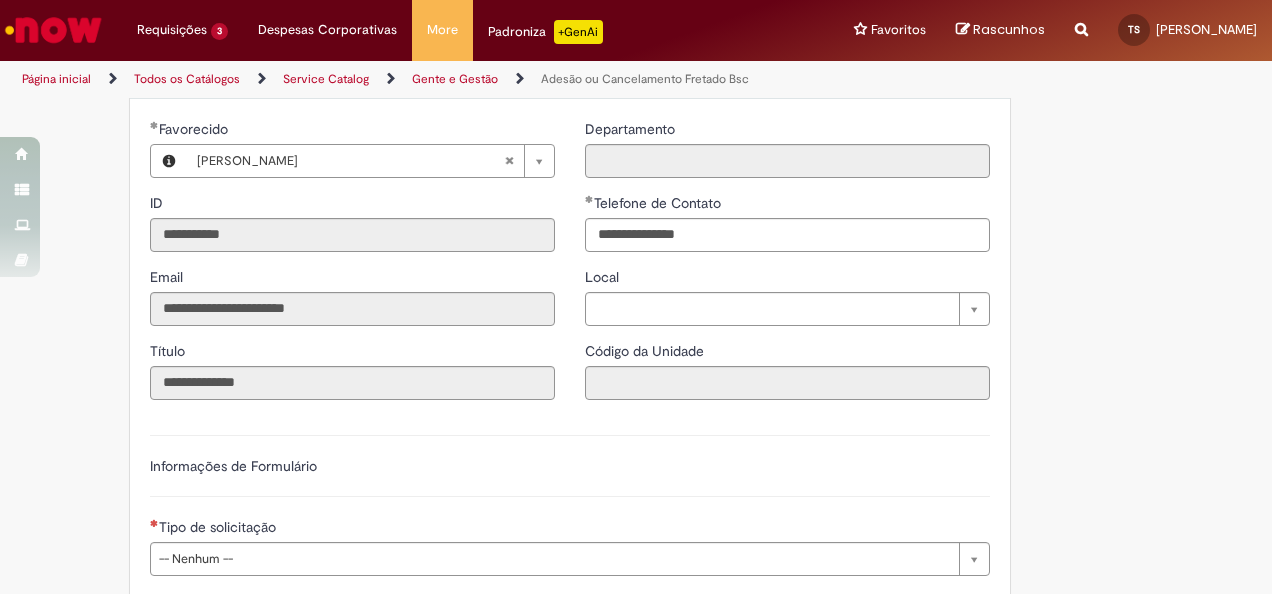 scroll, scrollTop: 270, scrollLeft: 0, axis: vertical 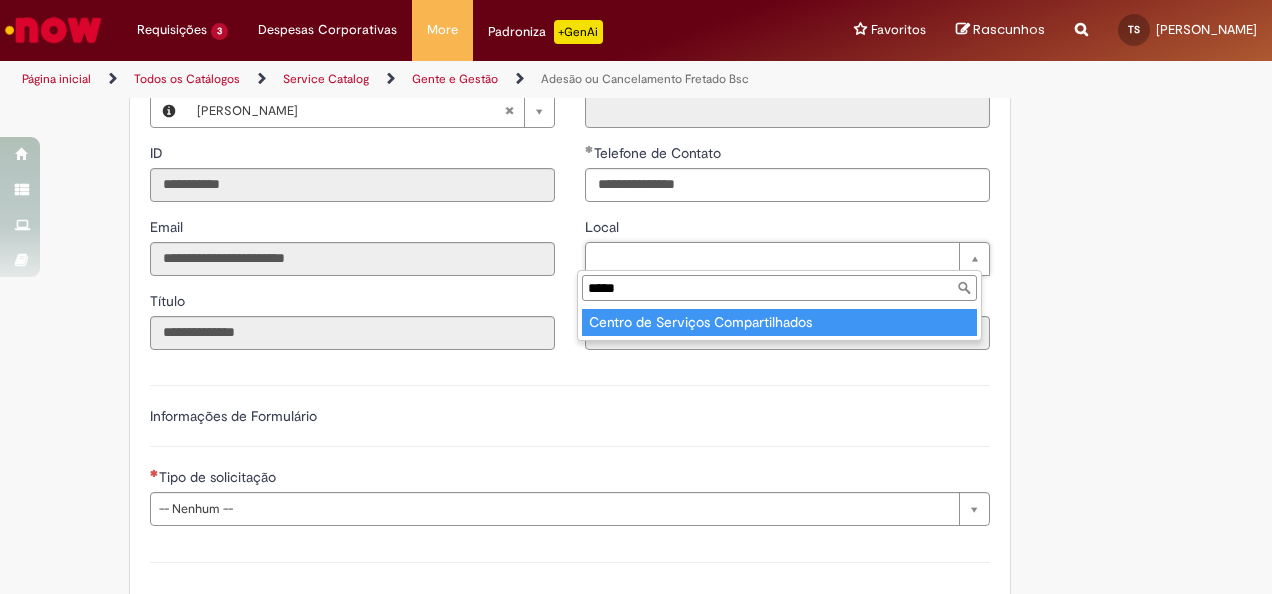 type on "*****" 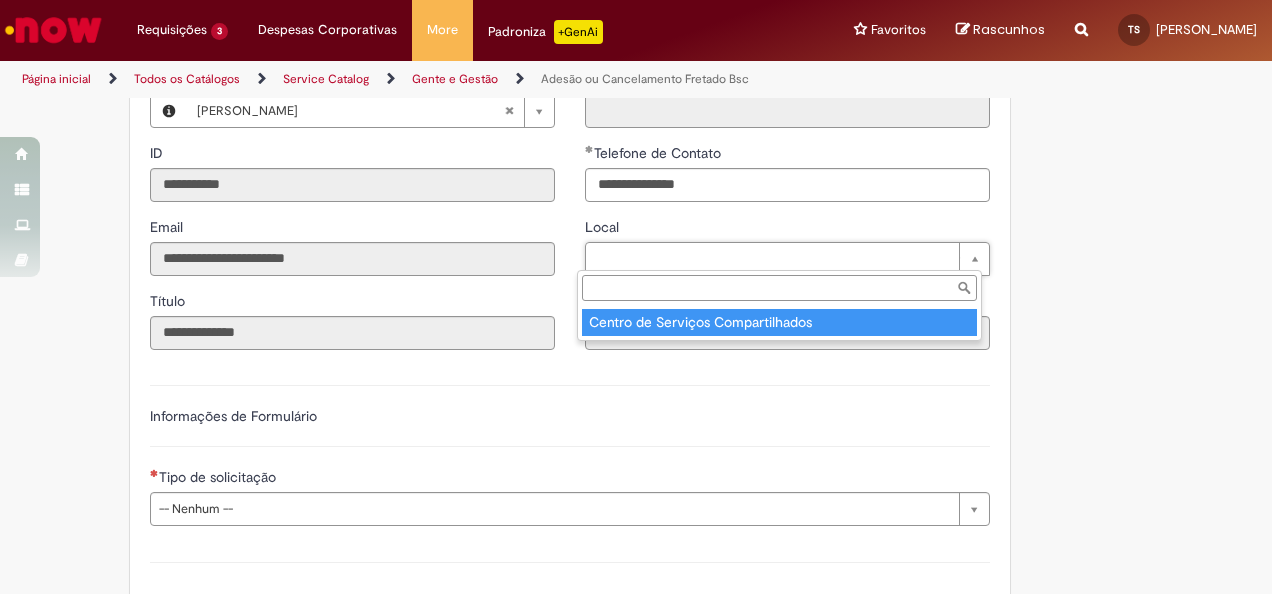 type on "****" 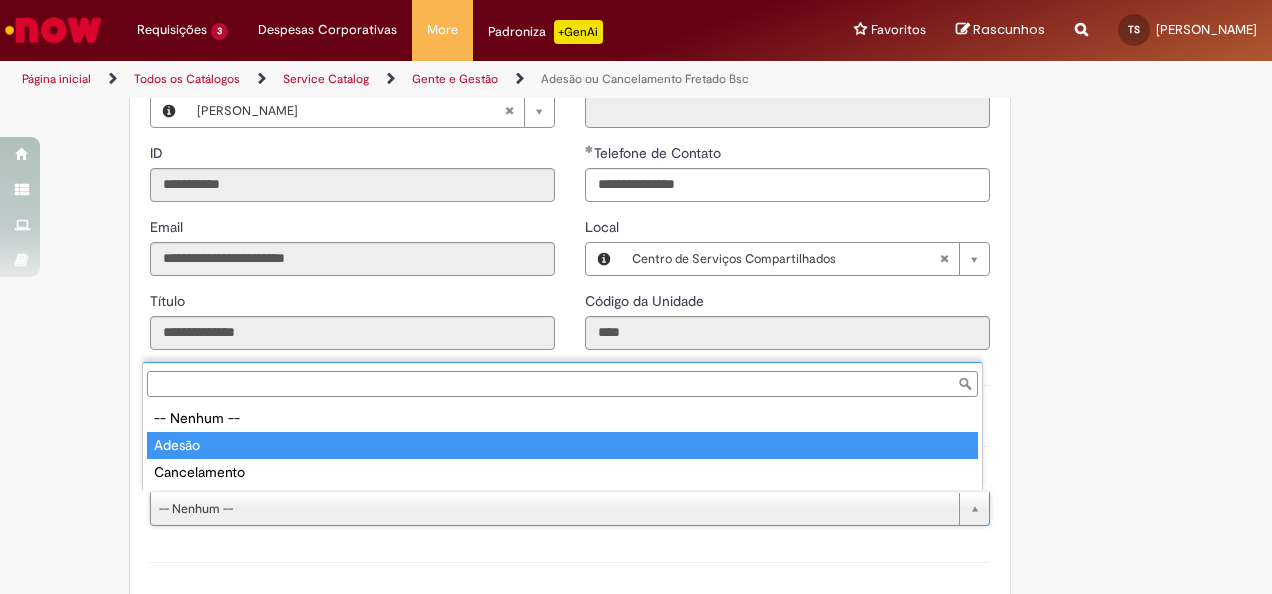 type on "******" 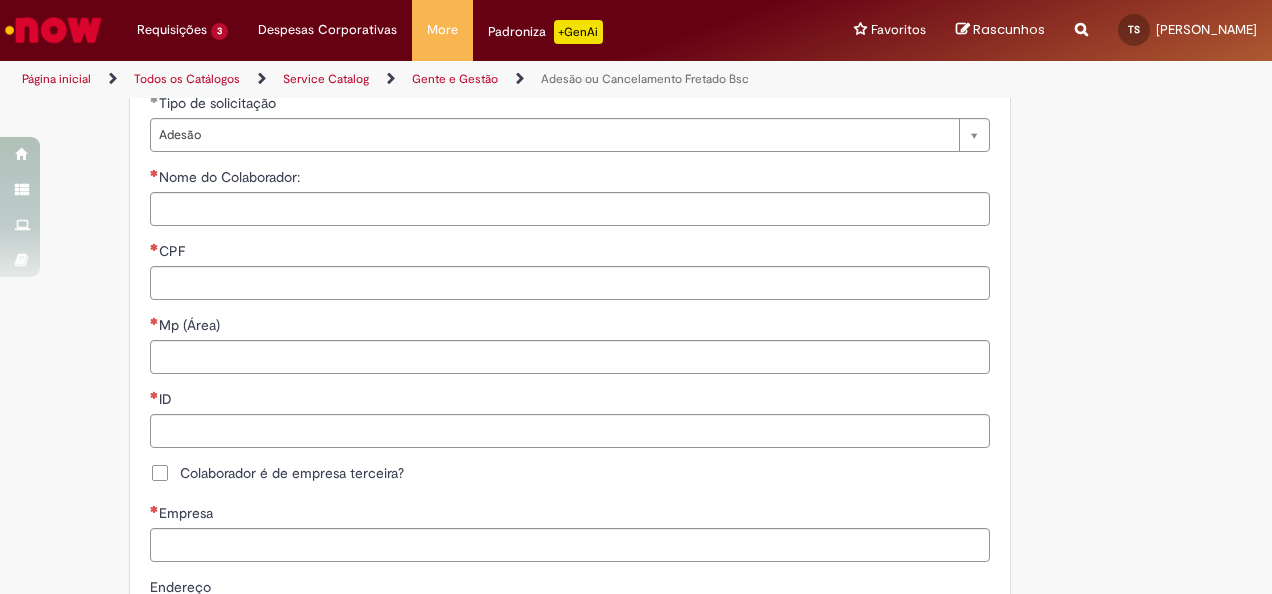 scroll, scrollTop: 654, scrollLeft: 0, axis: vertical 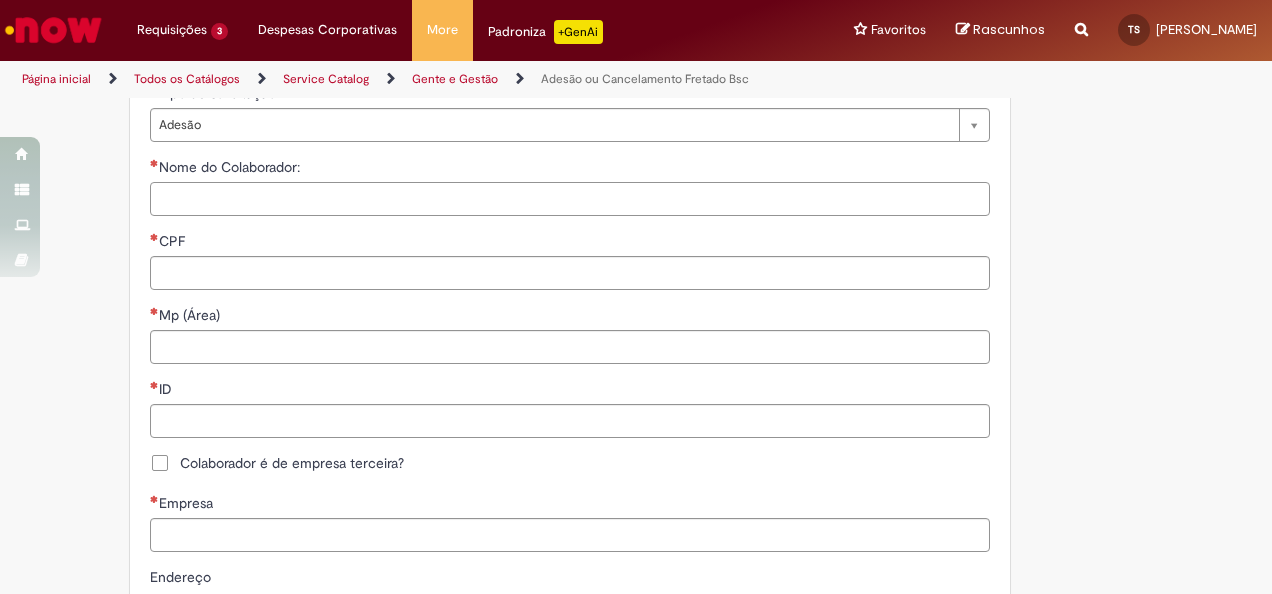 click on "Nome do Colaborador:" at bounding box center [570, 199] 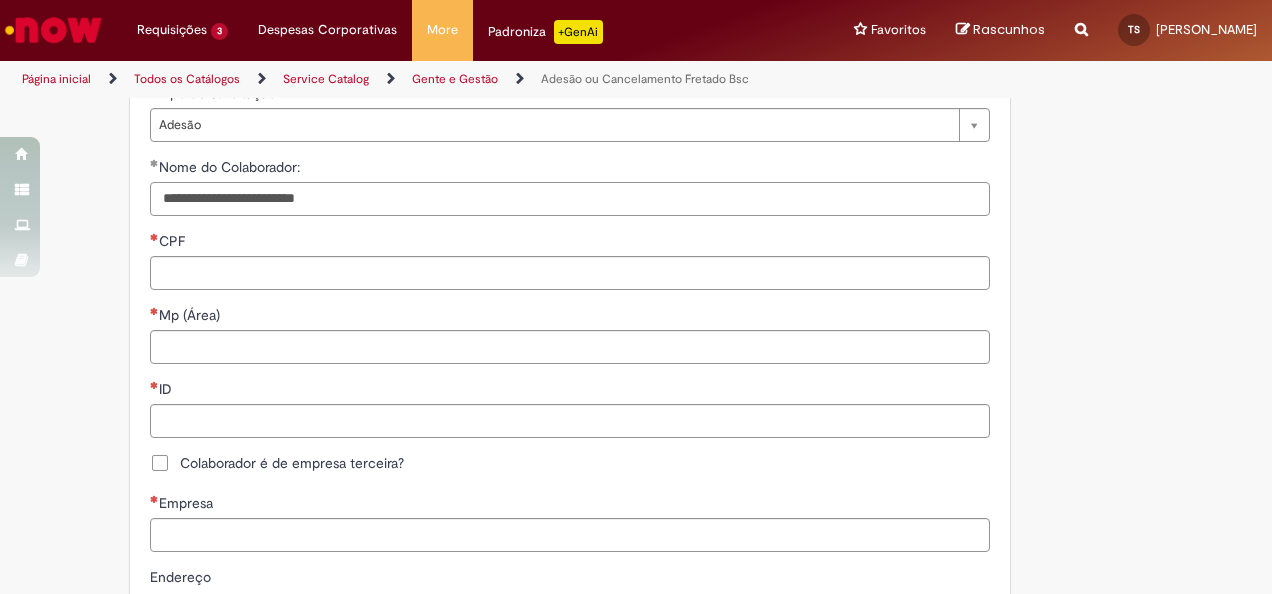 type on "**********" 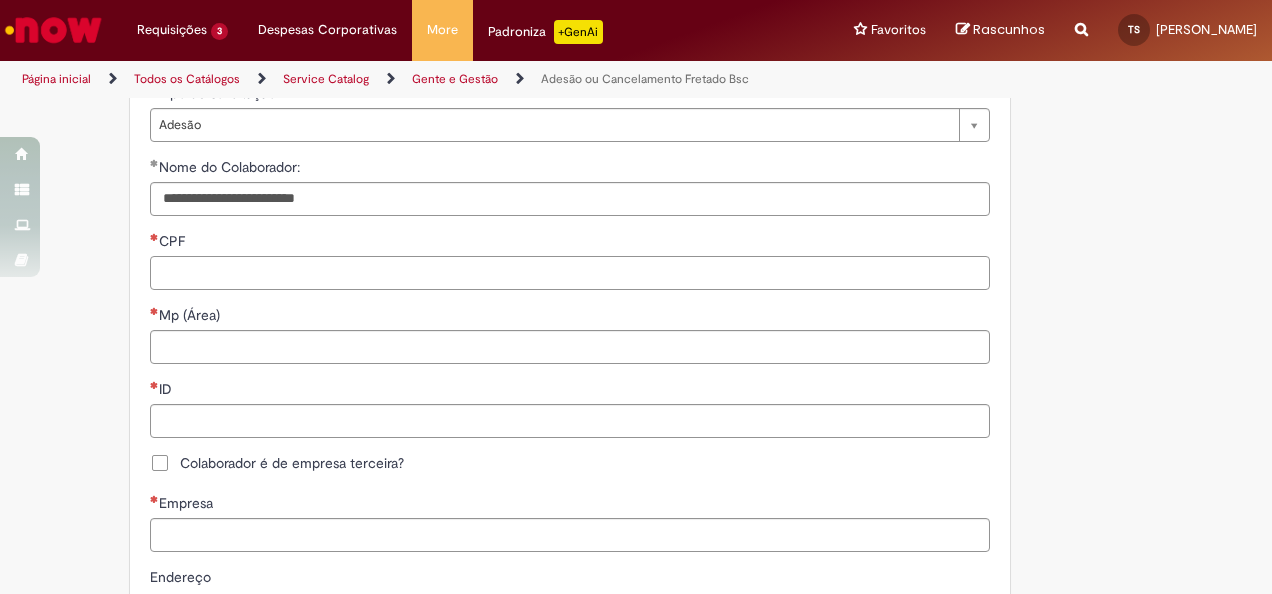 click on "CPF" at bounding box center (570, 273) 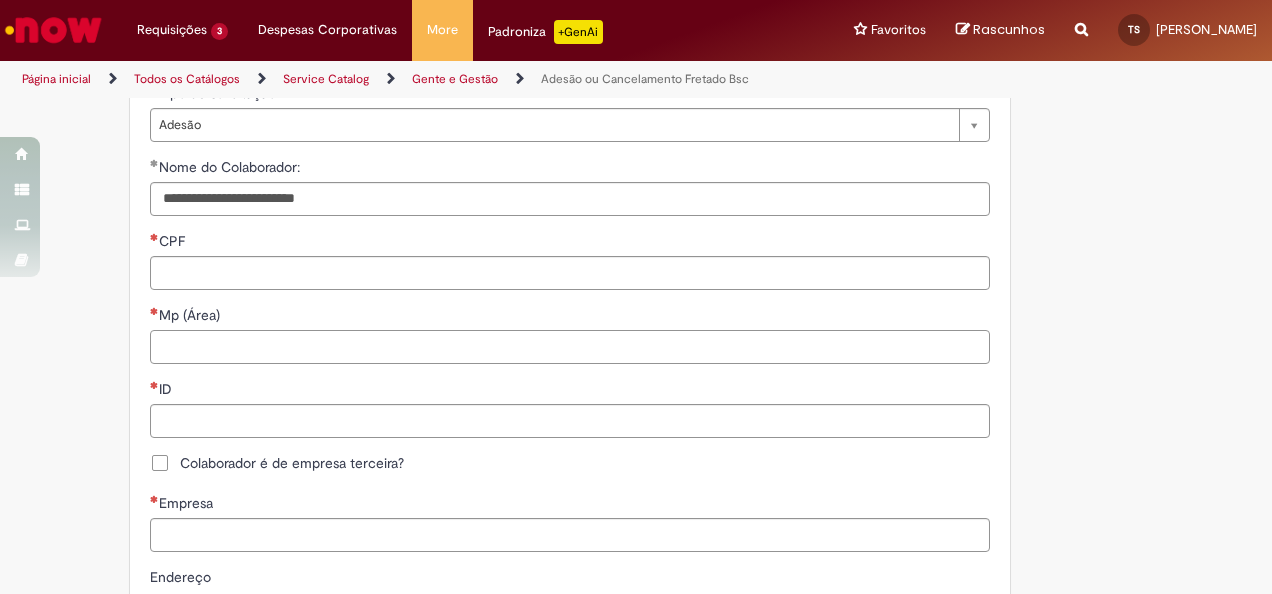 click on "Mp (Área)" at bounding box center (570, 347) 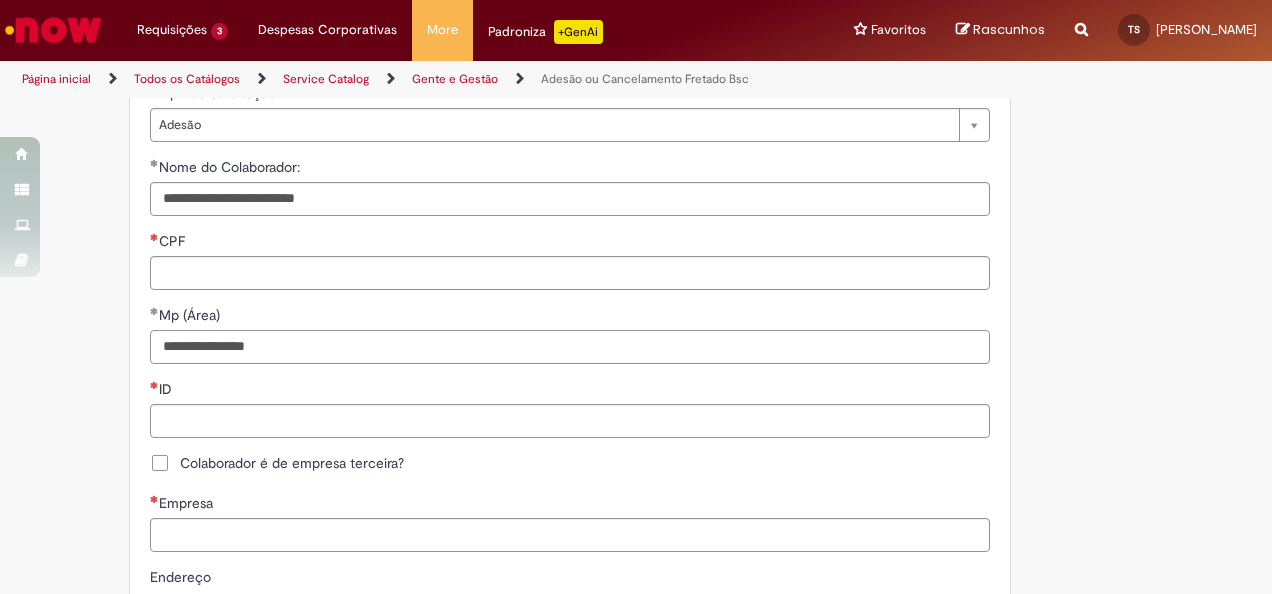 type on "**********" 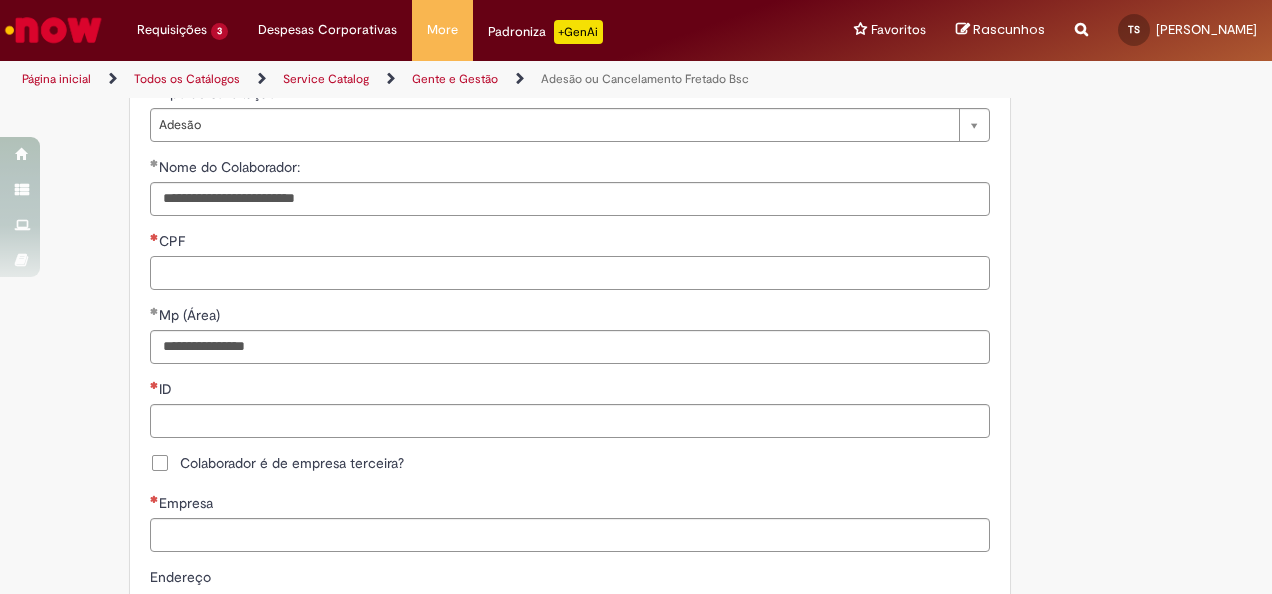 click on "CPF" at bounding box center (570, 273) 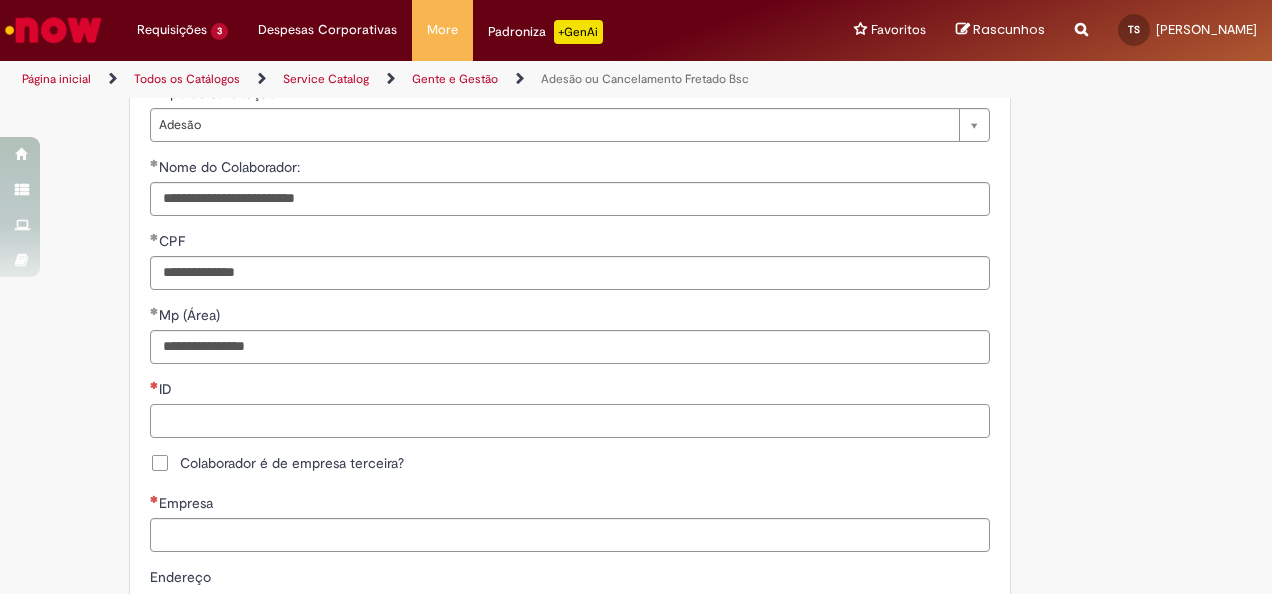 click on "ID" at bounding box center (570, 421) 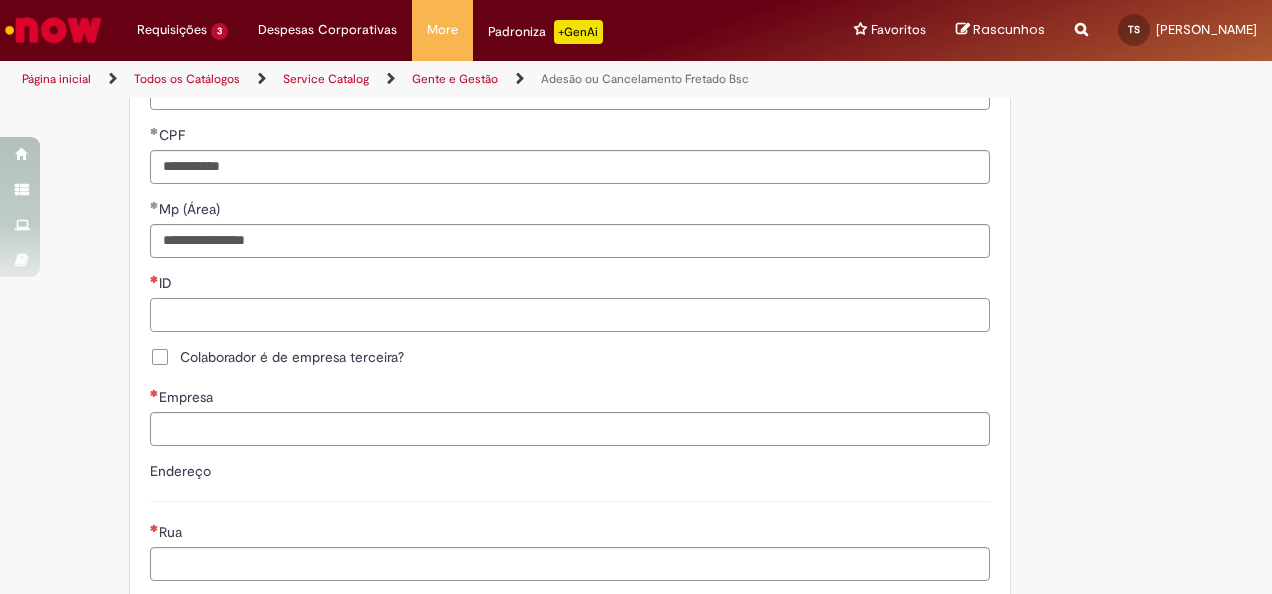 scroll, scrollTop: 854, scrollLeft: 0, axis: vertical 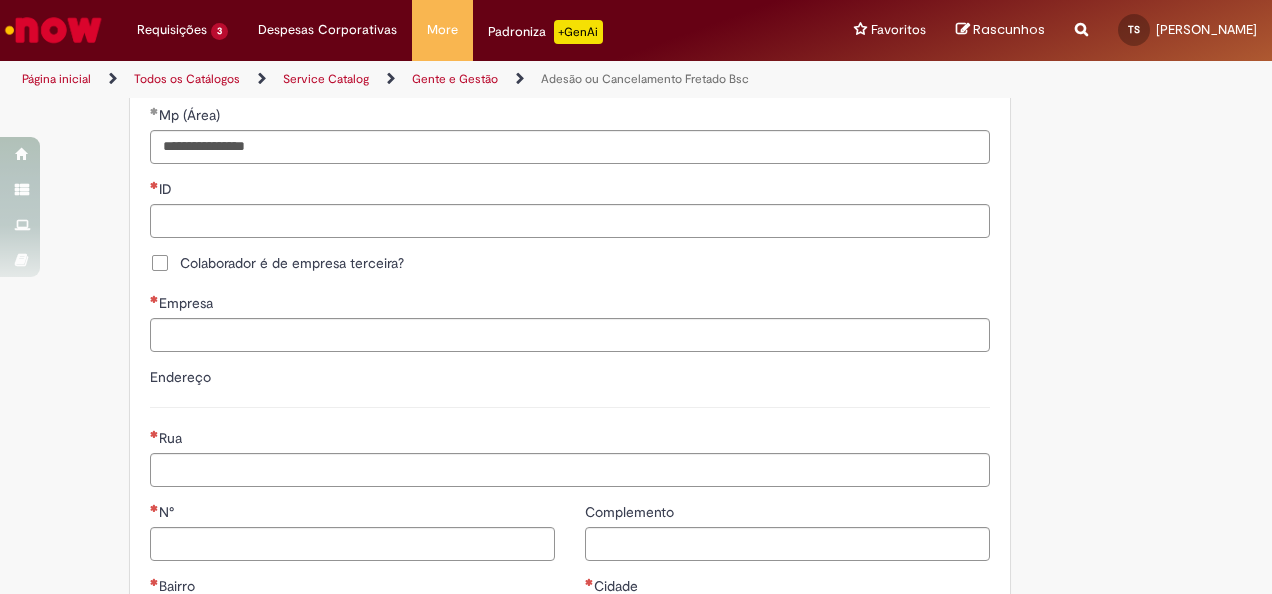 click on "Colaborador é de empresa terceira?" at bounding box center (292, 263) 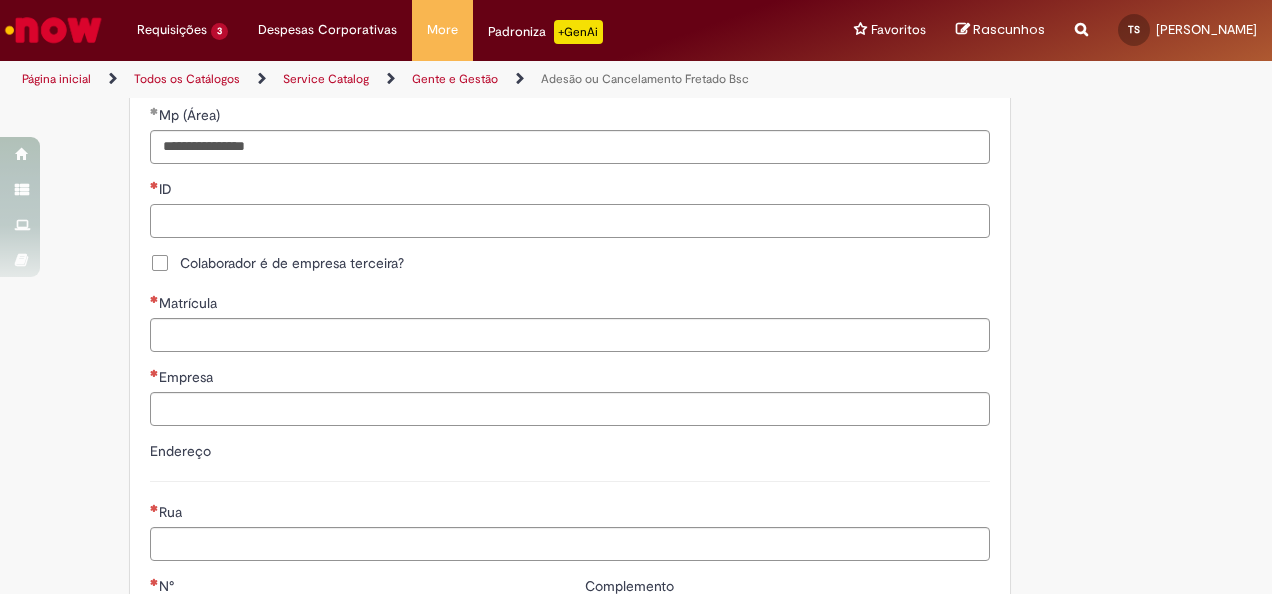 click on "ID" at bounding box center [570, 221] 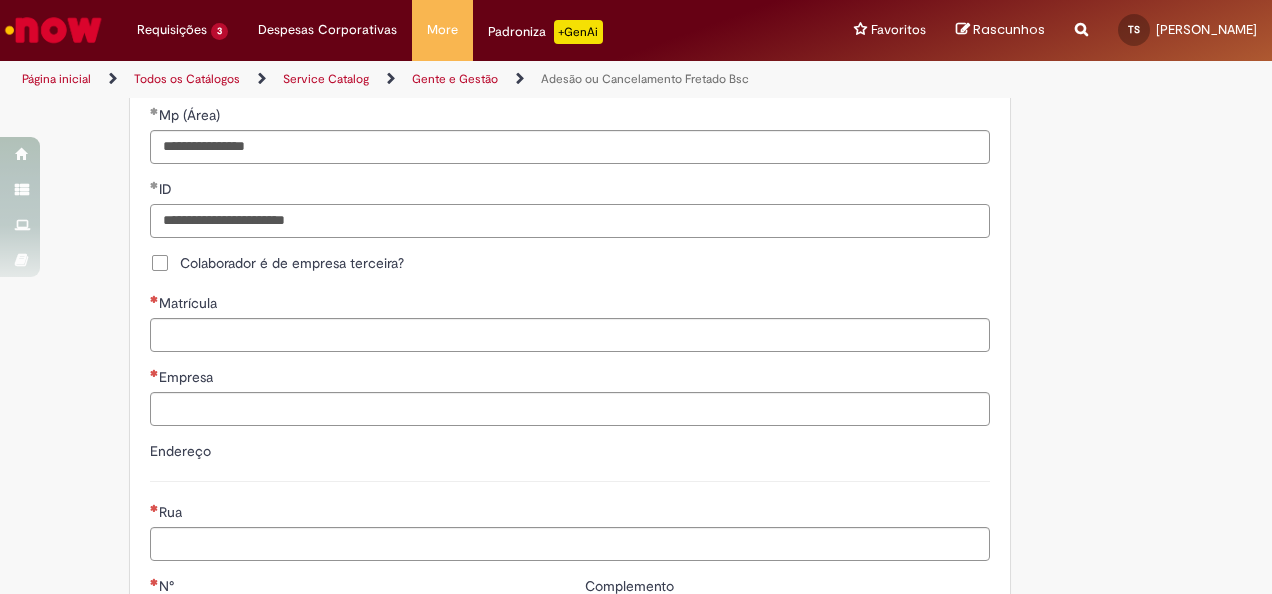 type on "**********" 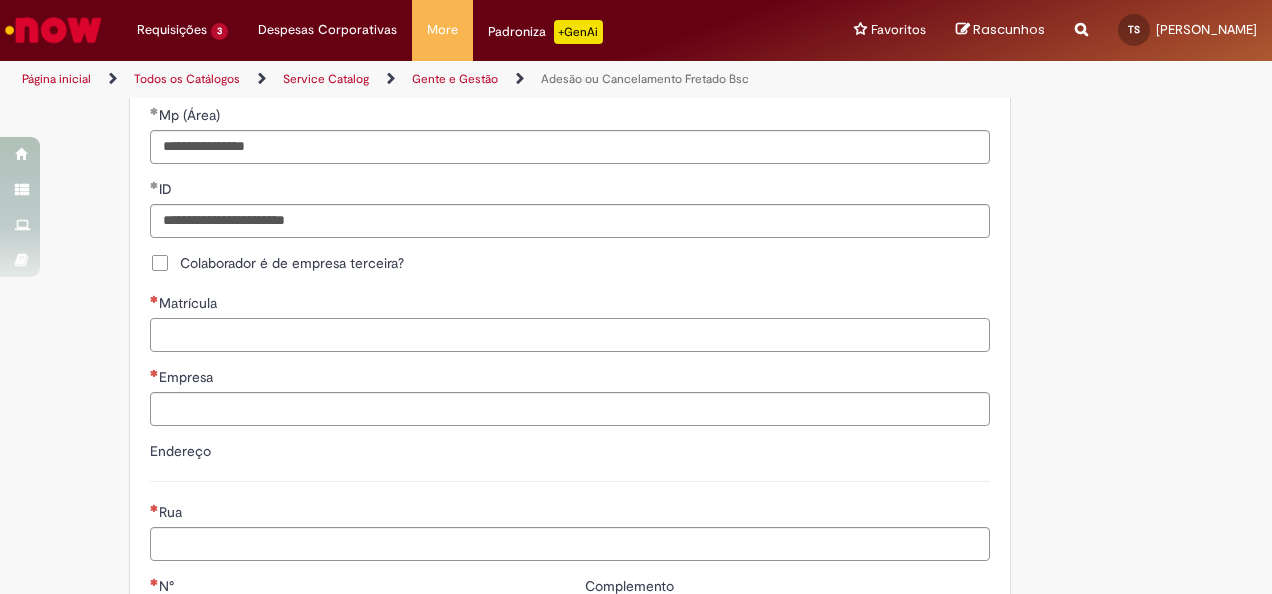 click on "Matrícula" at bounding box center (570, 335) 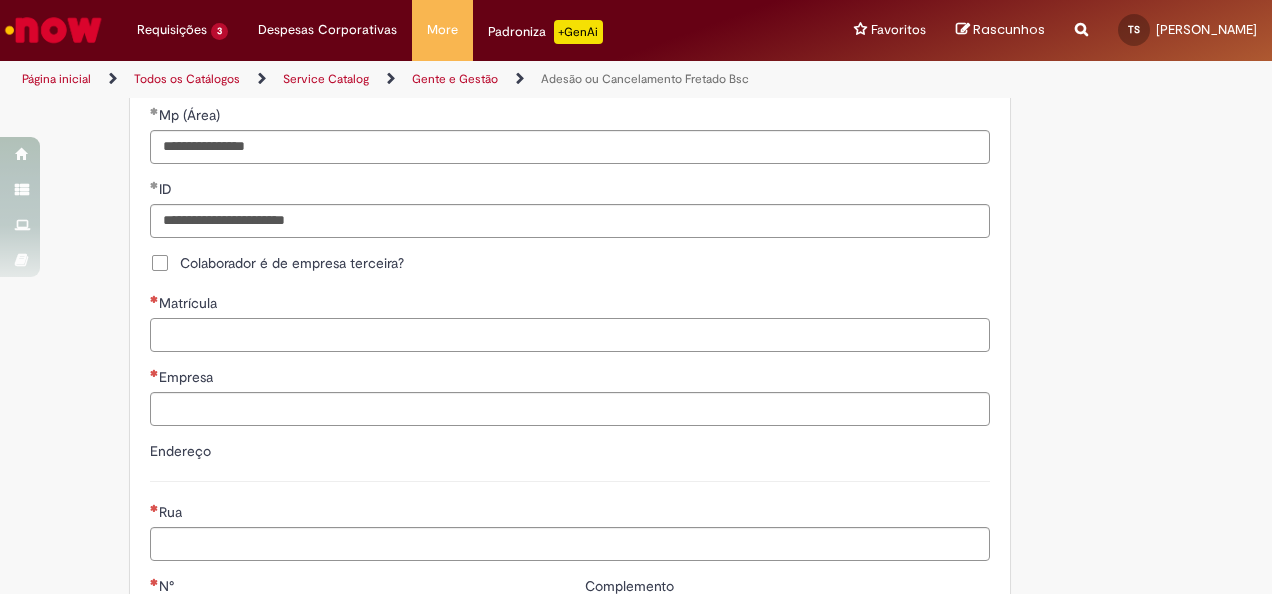 click on "Matrícula" at bounding box center (570, 335) 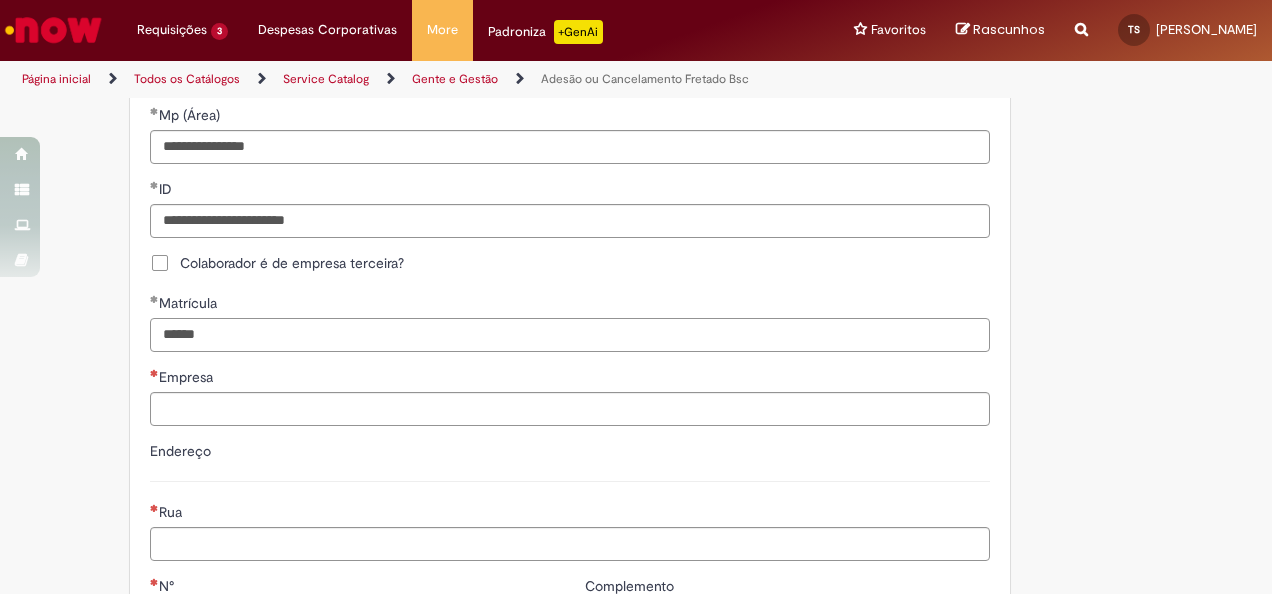 type on "******" 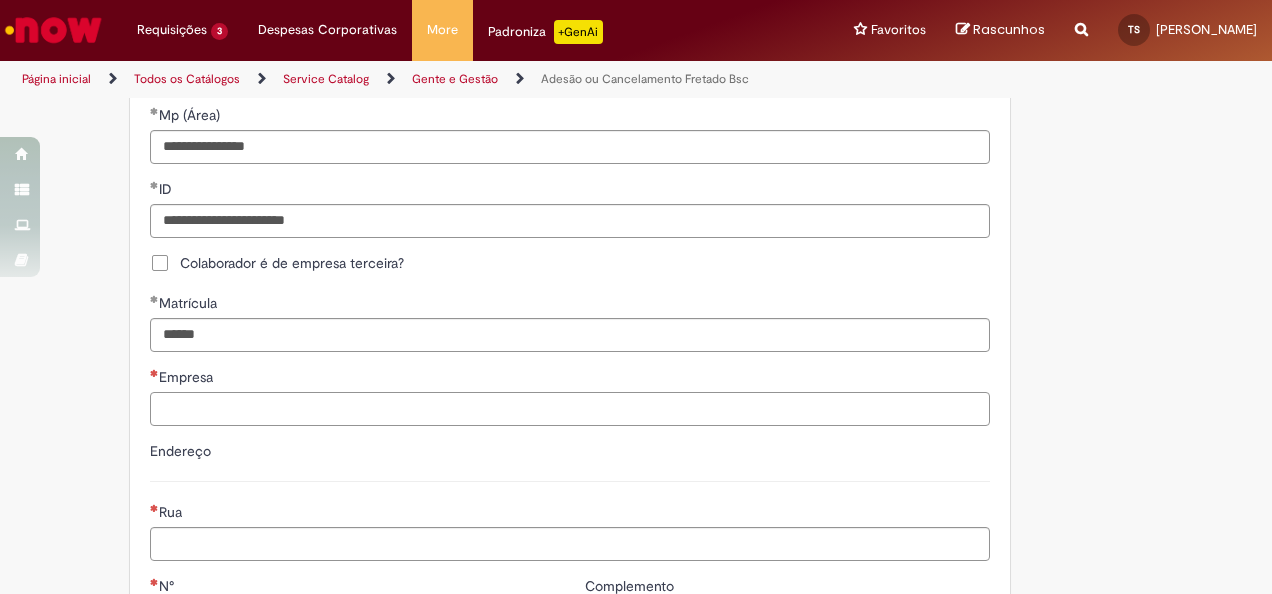 click on "Empresa" at bounding box center (570, 409) 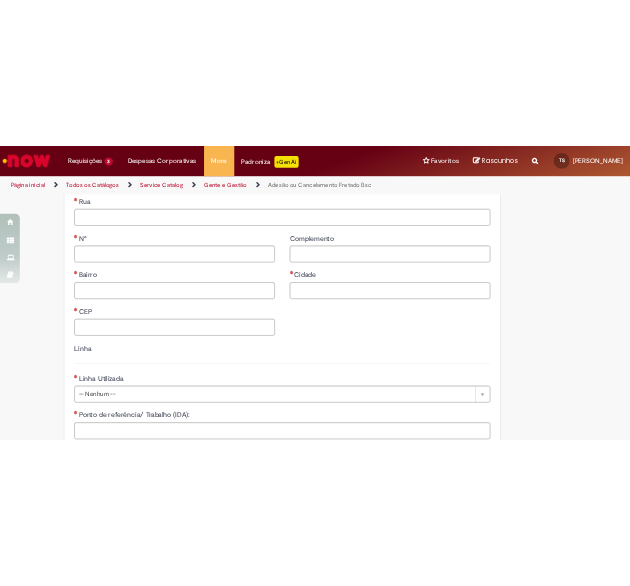 scroll, scrollTop: 1154, scrollLeft: 0, axis: vertical 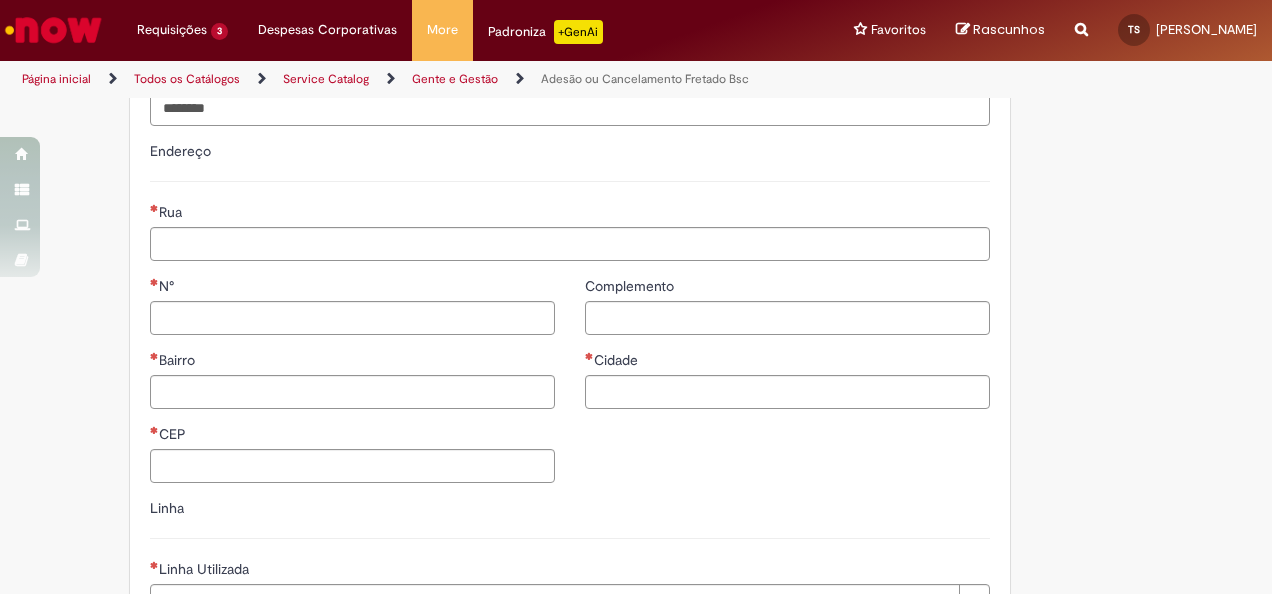 type on "********" 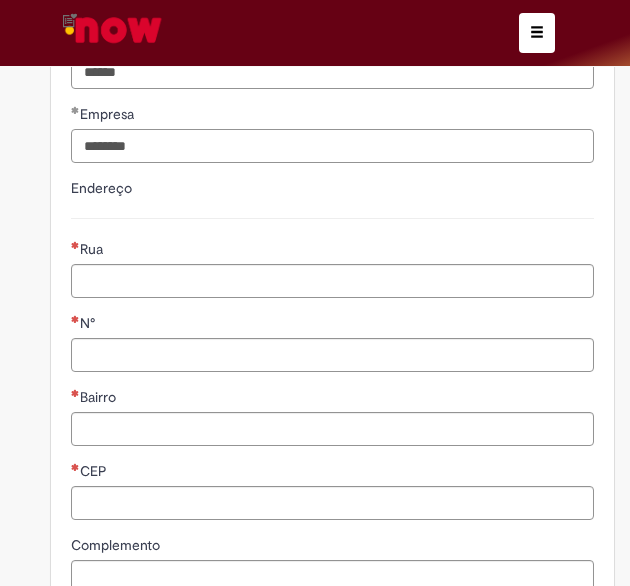 scroll, scrollTop: 1454, scrollLeft: 0, axis: vertical 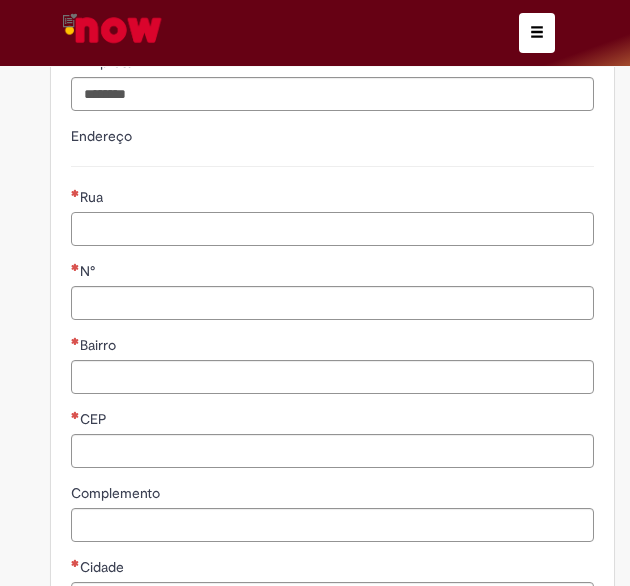 click on "Rua" at bounding box center [332, 229] 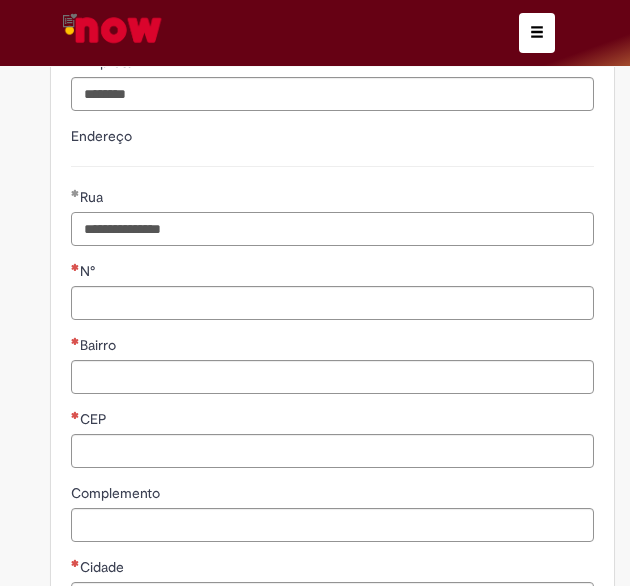 type on "**********" 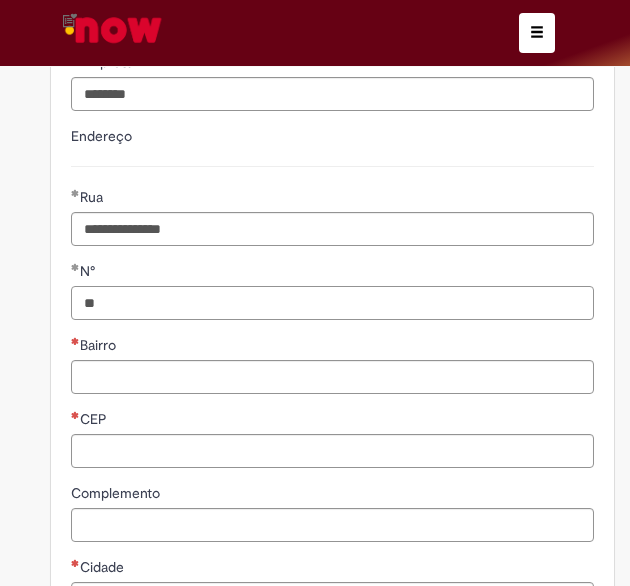 type on "**" 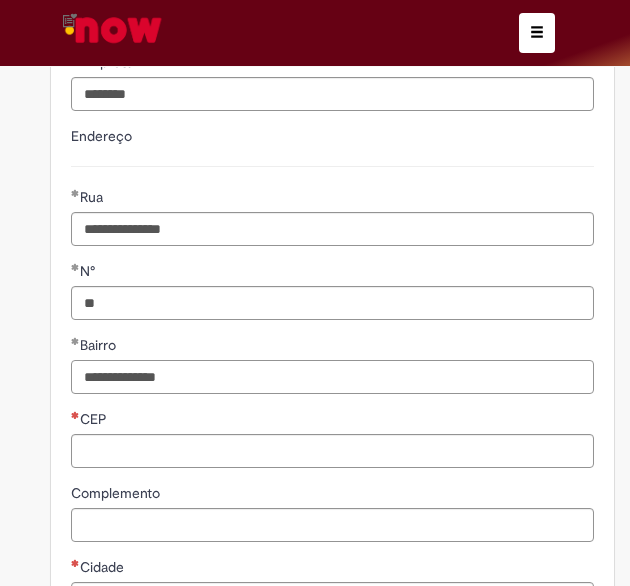 type on "**********" 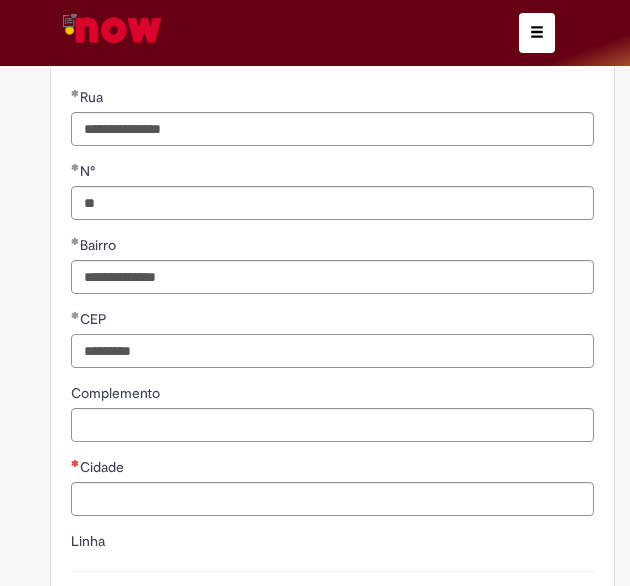 scroll, scrollTop: 1654, scrollLeft: 0, axis: vertical 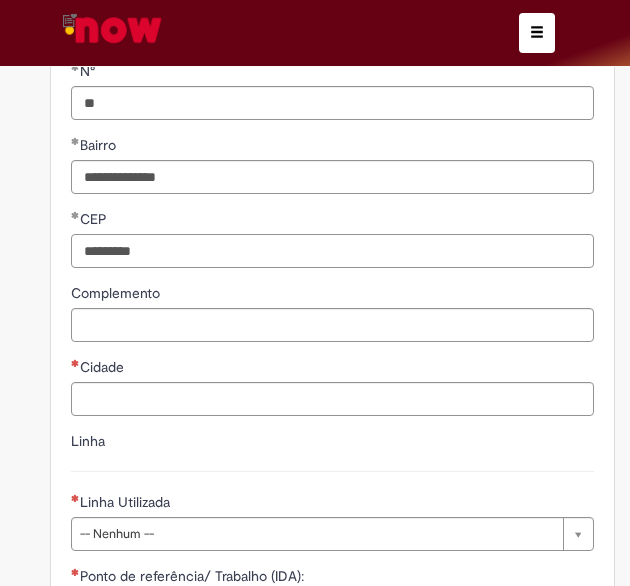 type on "*********" 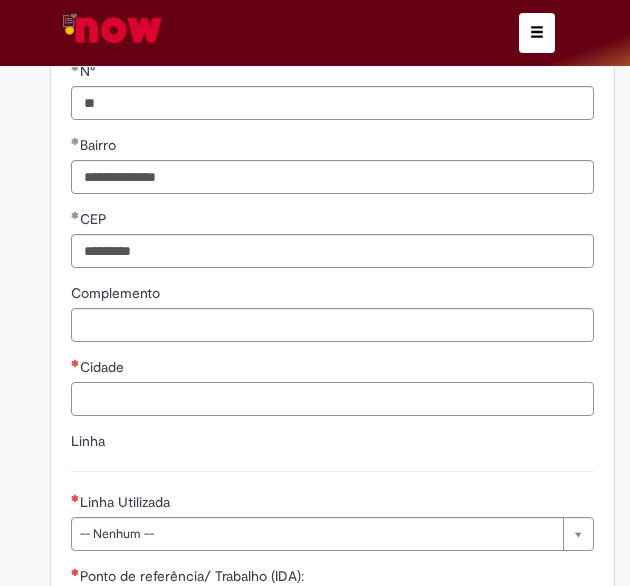 click on "Cidade" at bounding box center (332, 399) 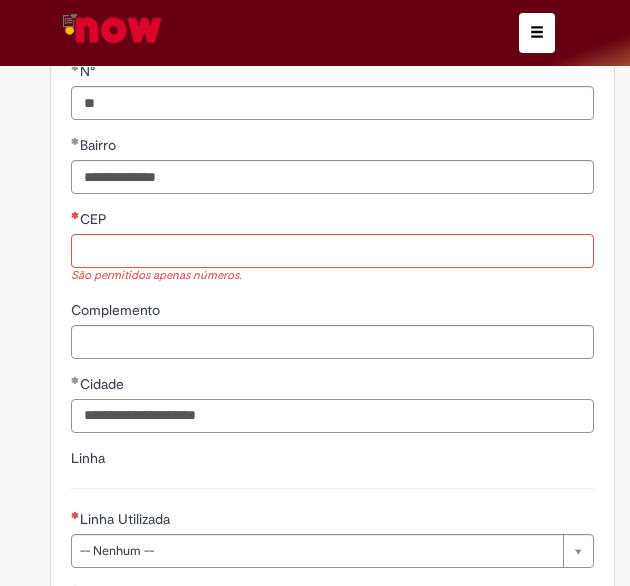 type on "**********" 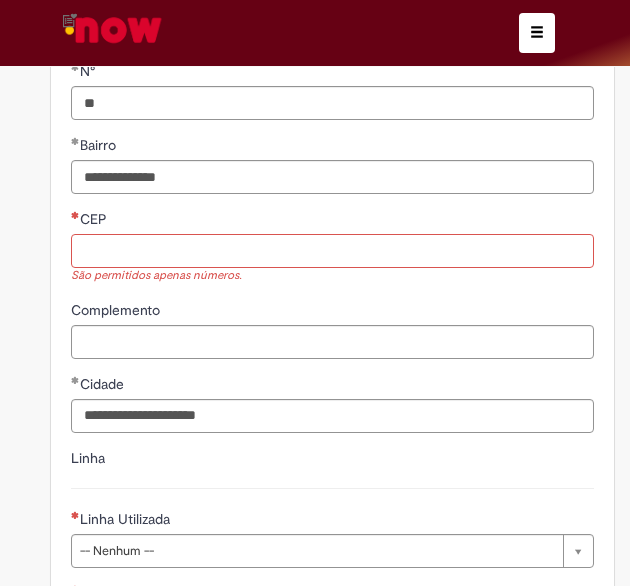 click on "CEP" at bounding box center [332, 251] 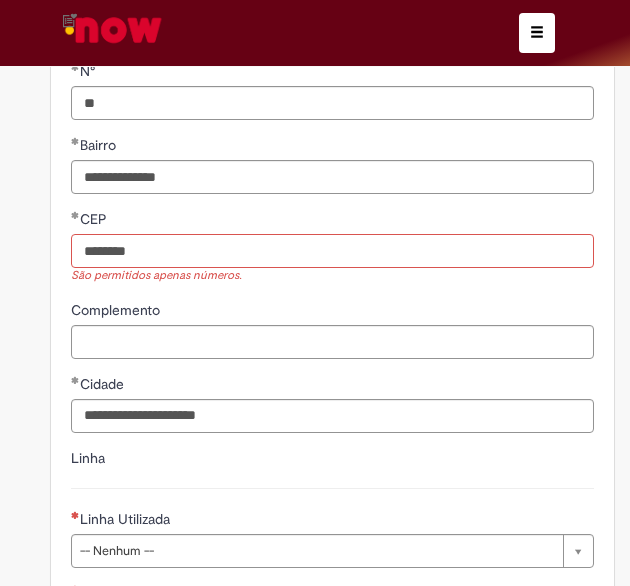 type on "********" 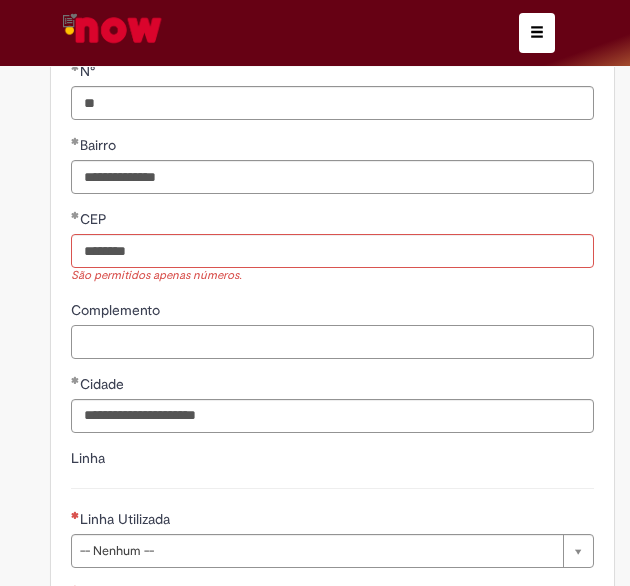 click on "**********" at bounding box center (332, 366) 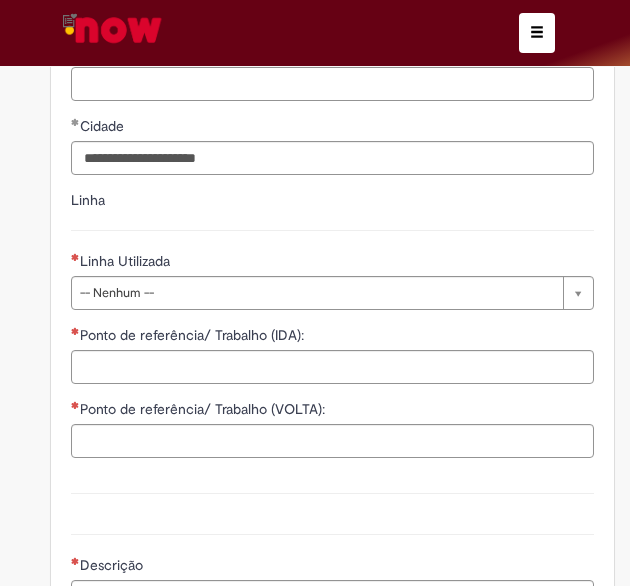 scroll, scrollTop: 1954, scrollLeft: 0, axis: vertical 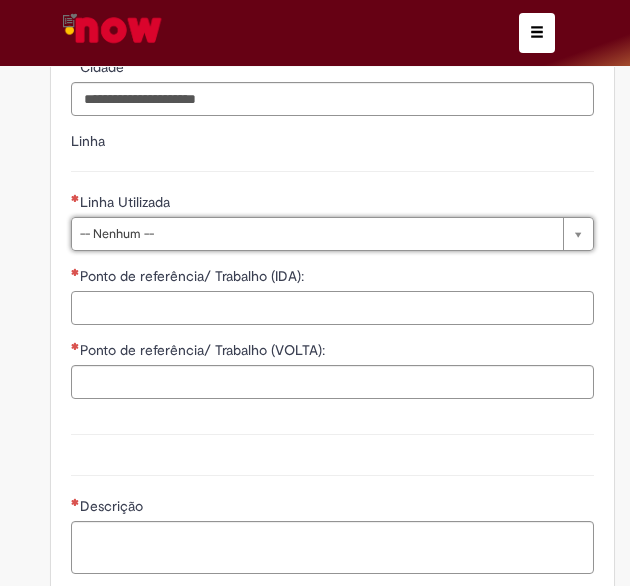 click on "Ponto de referência/ Trabalho (IDA):" at bounding box center (332, 308) 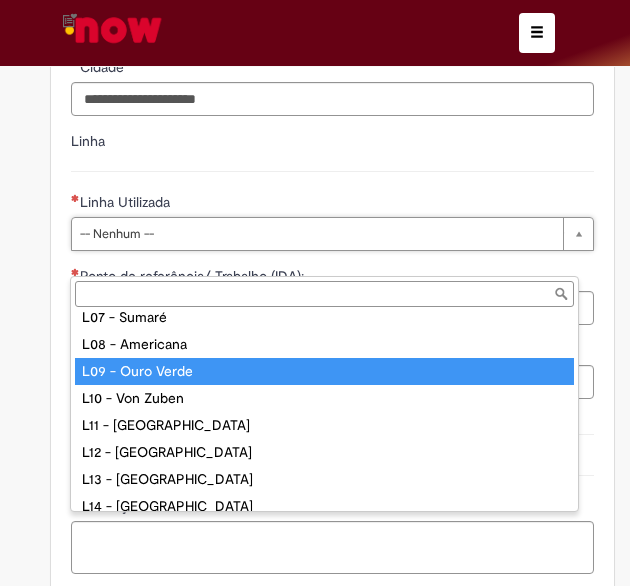 scroll, scrollTop: 205, scrollLeft: 0, axis: vertical 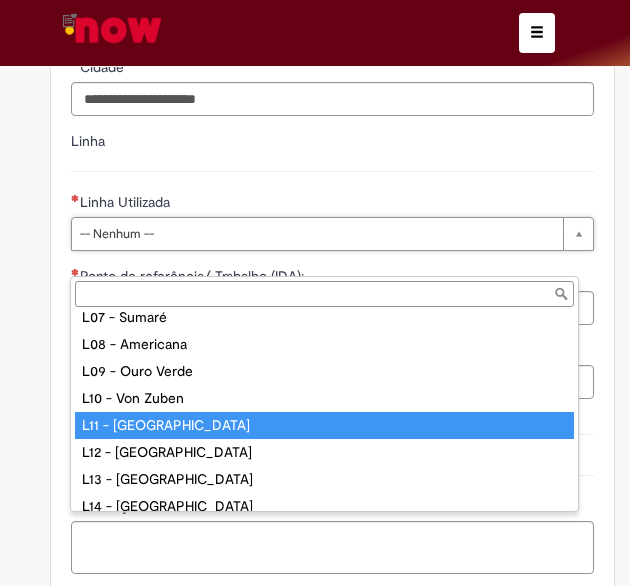 type on "**********" 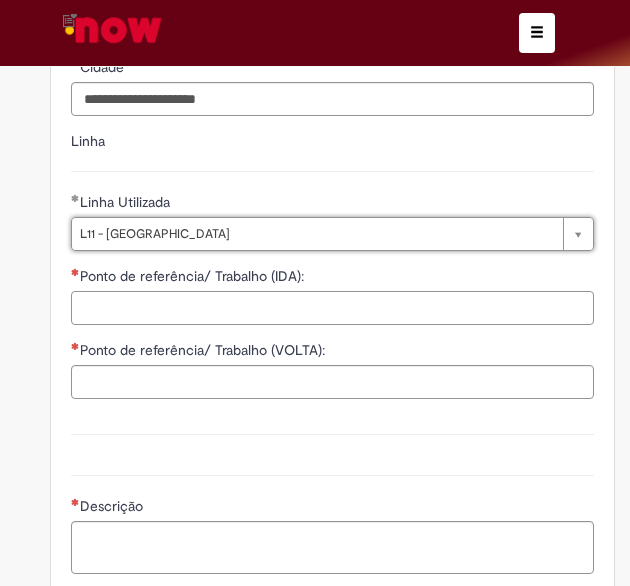 click on "Ponto de referência/ Trabalho (IDA):" at bounding box center (332, 308) 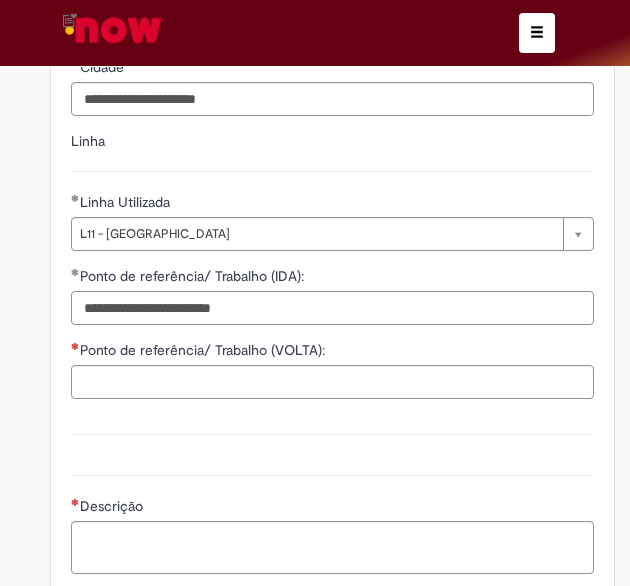 drag, startPoint x: 268, startPoint y: 344, endPoint x: 25, endPoint y: 347, distance: 243.01852 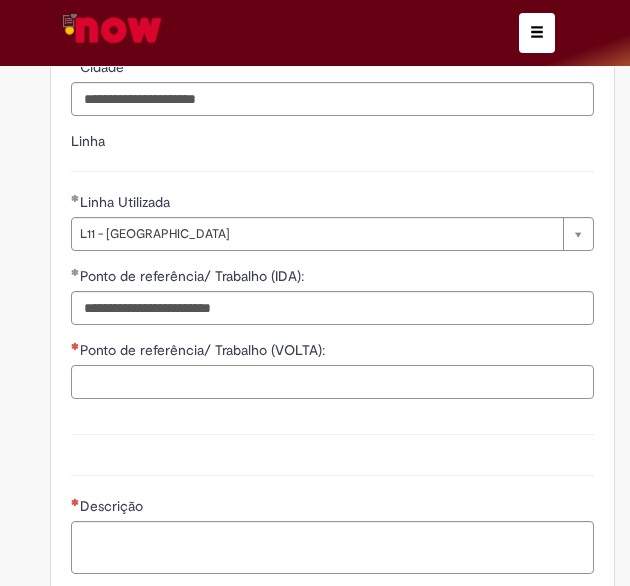 click on "Ponto de referência/ Trabalho (VOLTA):" at bounding box center [332, 382] 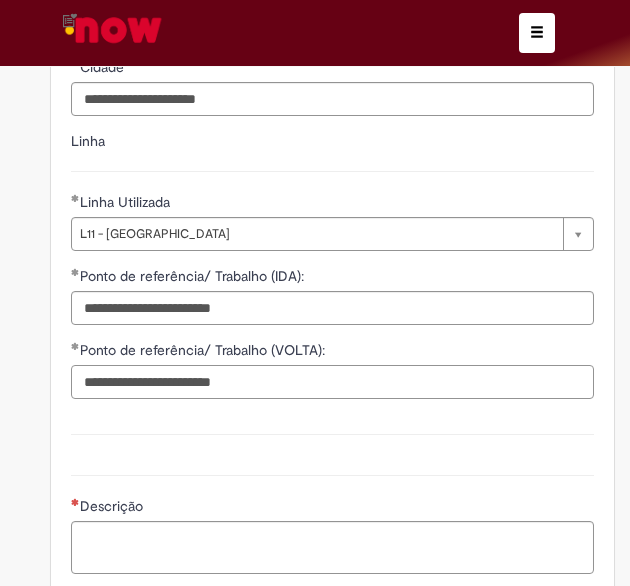 scroll, scrollTop: 2154, scrollLeft: 0, axis: vertical 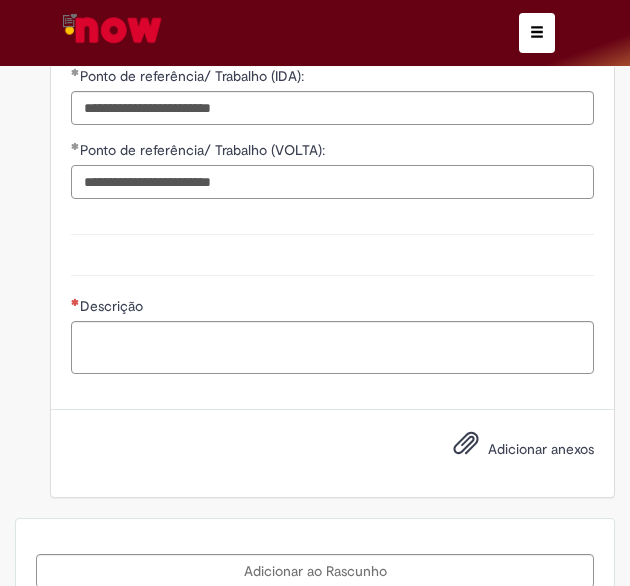 type on "**********" 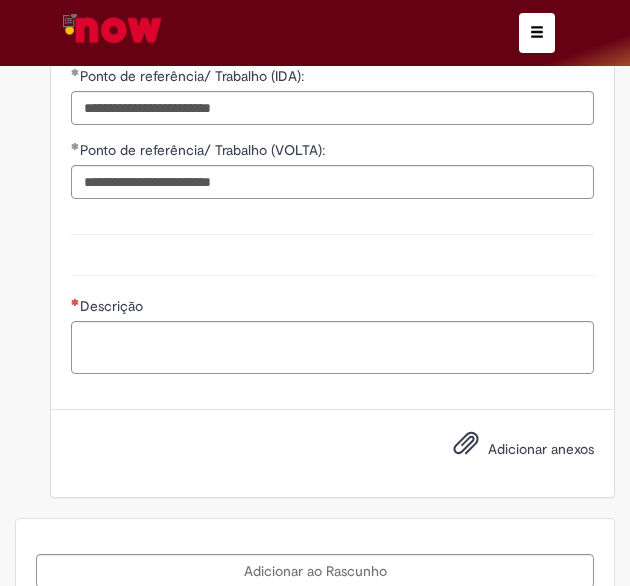 click on "Descrição" at bounding box center [332, 322] 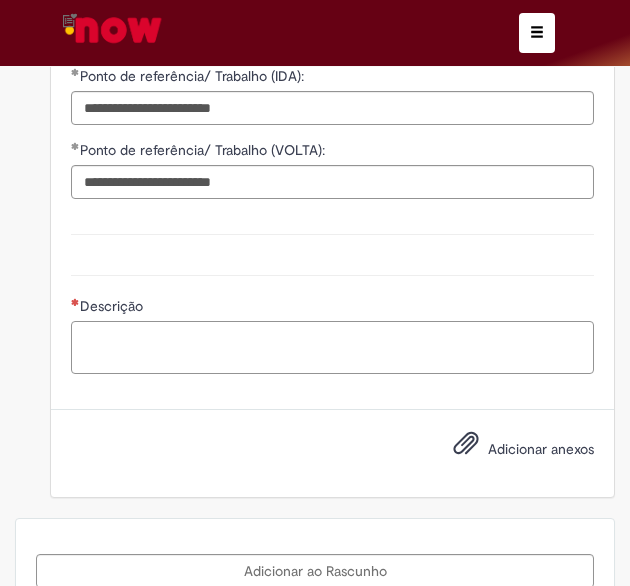 click on "Descrição" at bounding box center [332, 347] 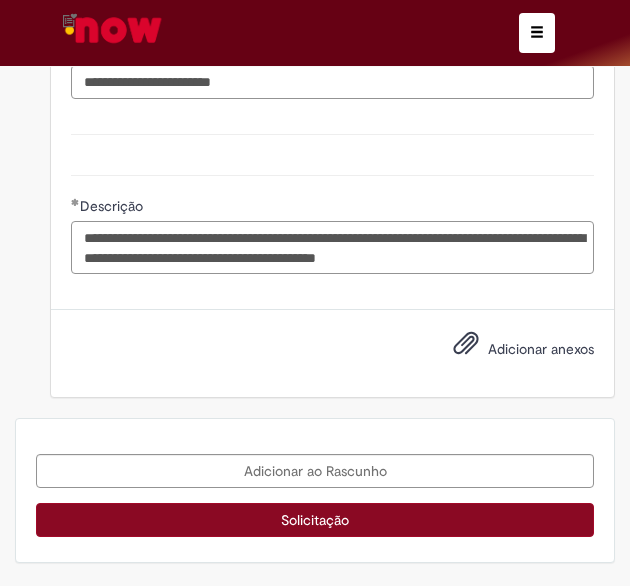 type on "**********" 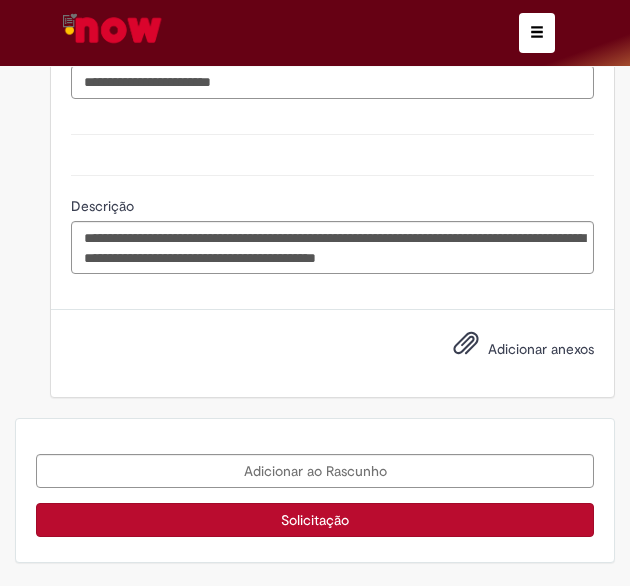 click on "Solicitação" at bounding box center (315, 520) 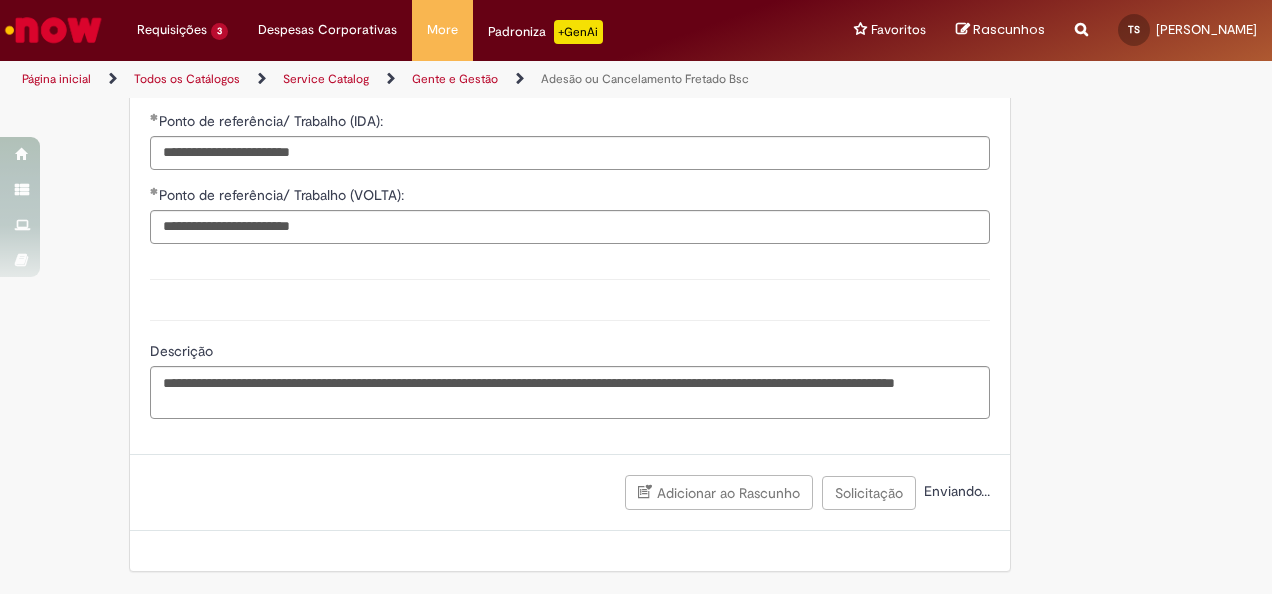 scroll, scrollTop: 1671, scrollLeft: 0, axis: vertical 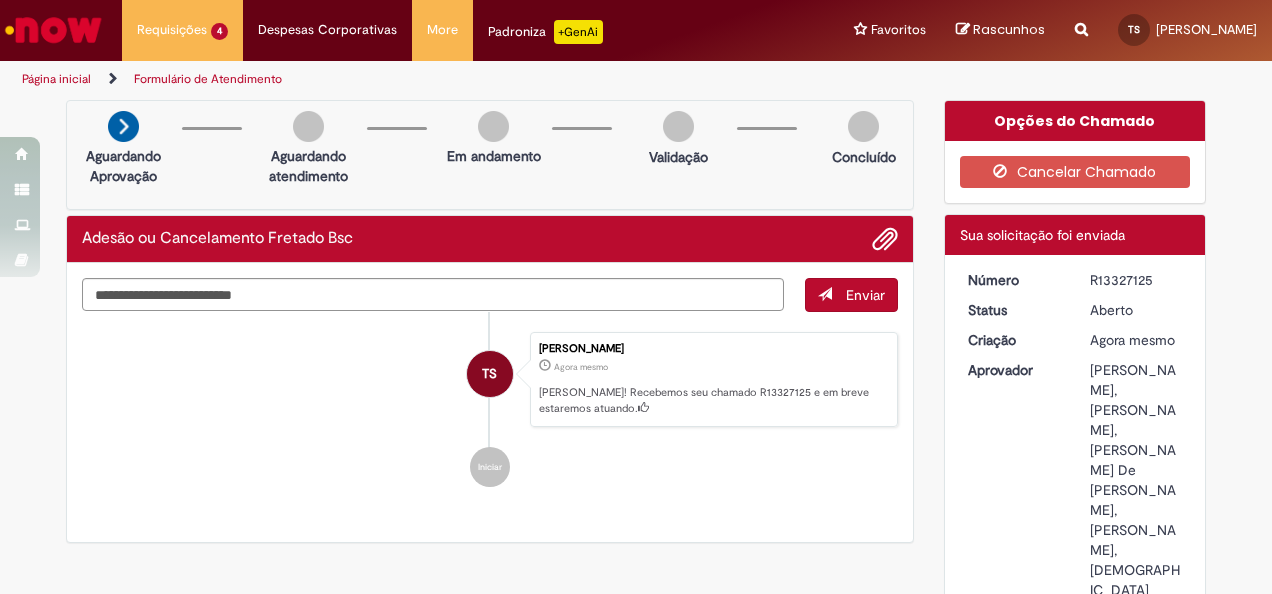 click on "[PERSON_NAME]! Recebemos seu chamado R13327125 e em breve estaremos atuando." at bounding box center (713, 400) 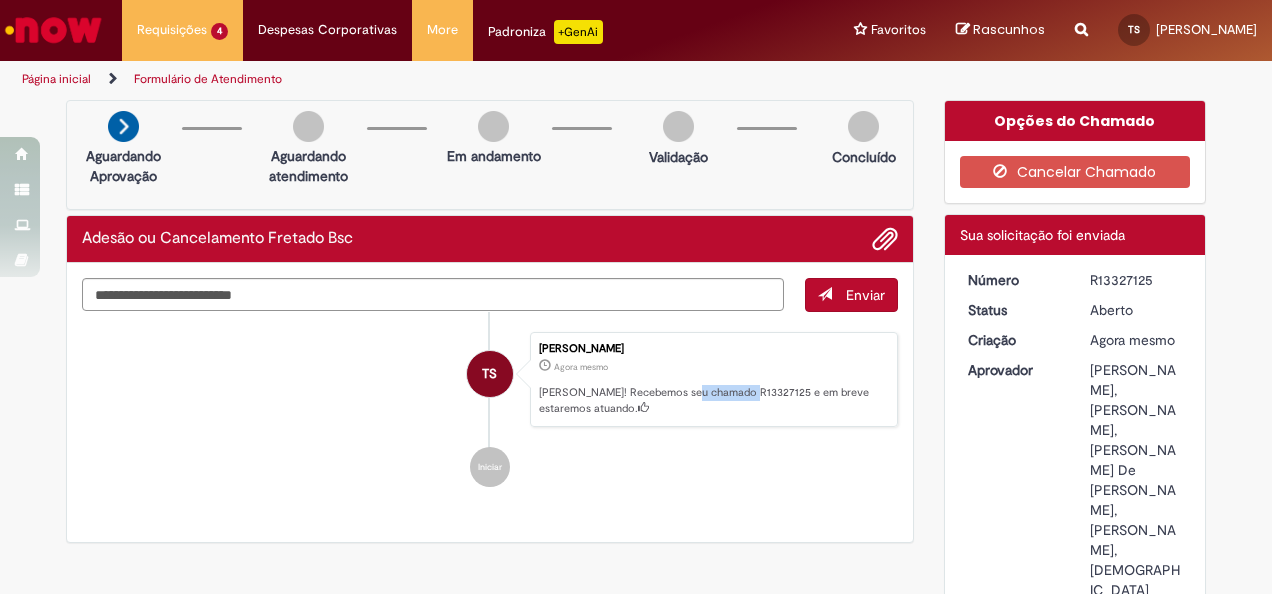 copy on "R13327125" 